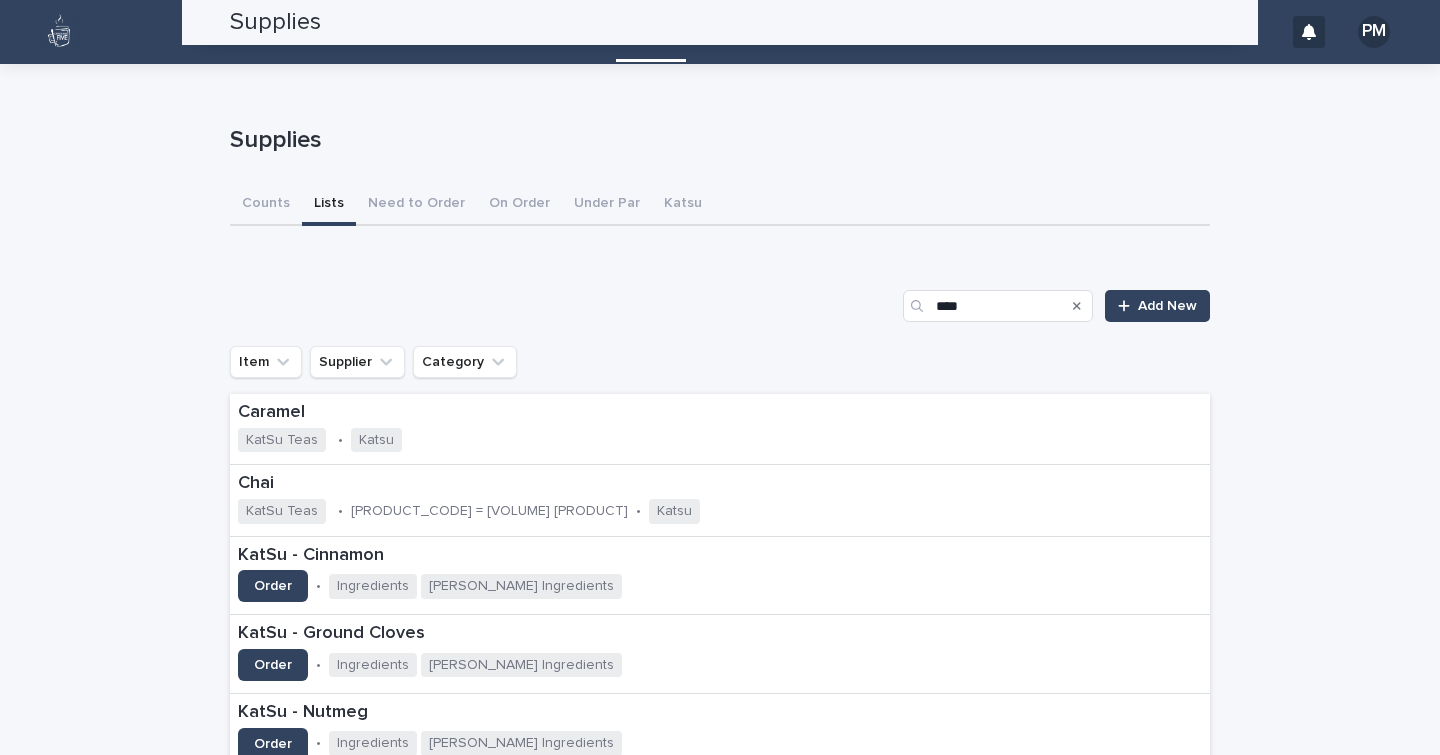 scroll, scrollTop: 0, scrollLeft: 0, axis: both 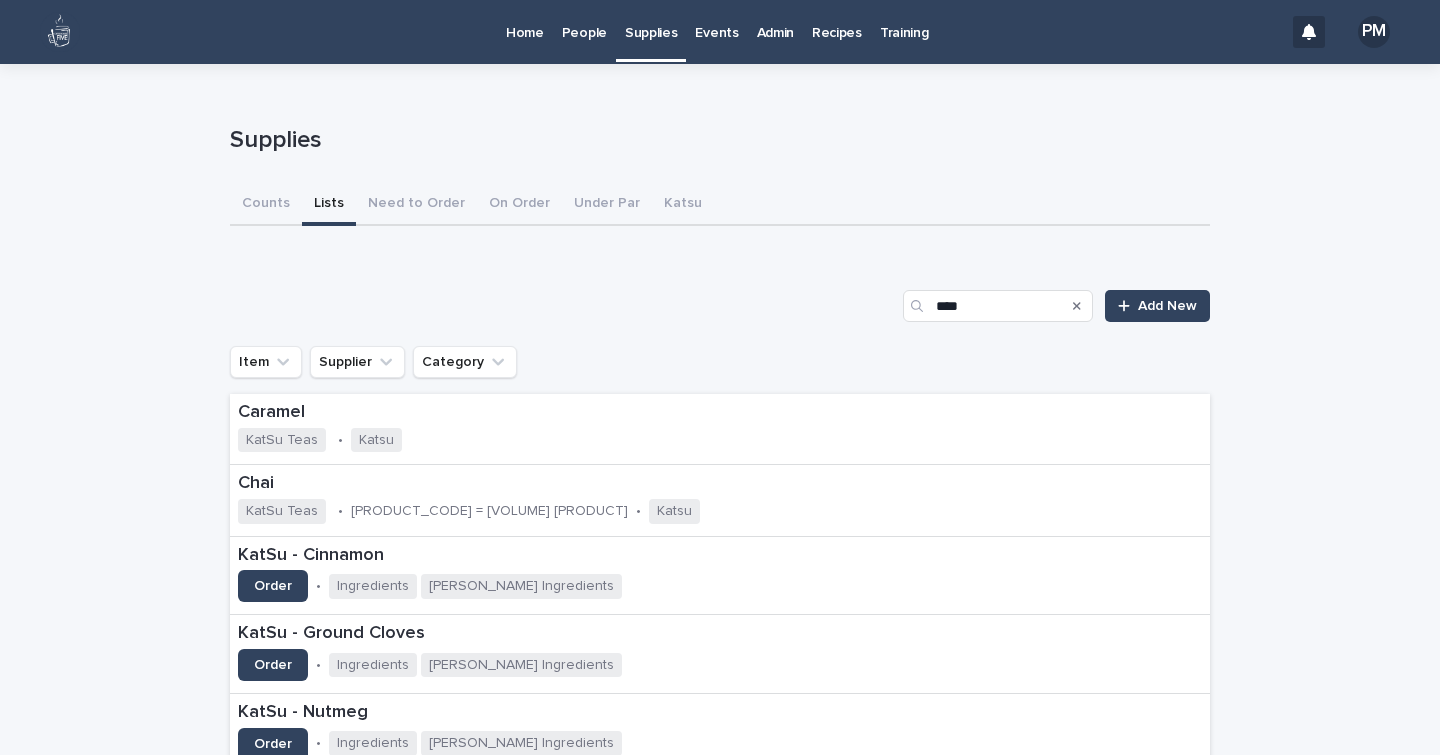 click 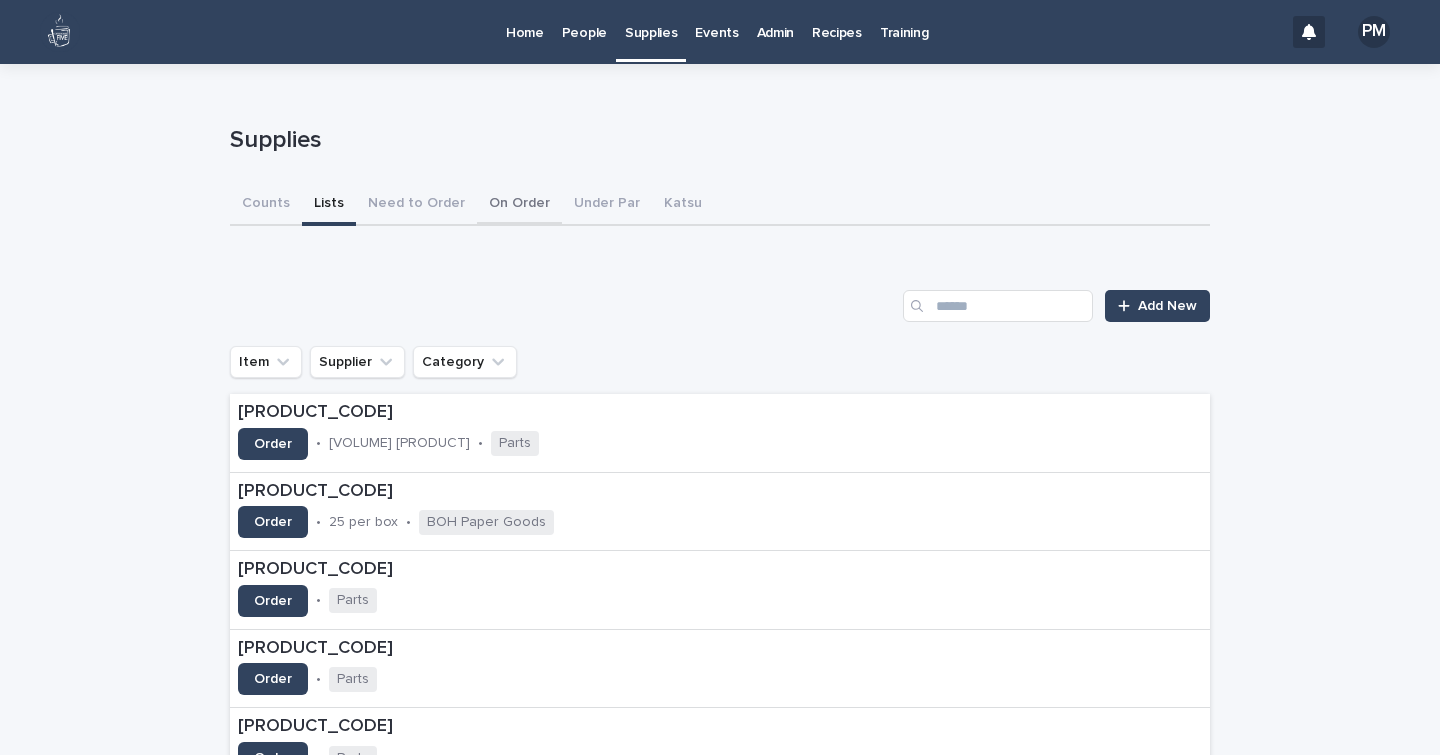 click on "On Order" at bounding box center [519, 205] 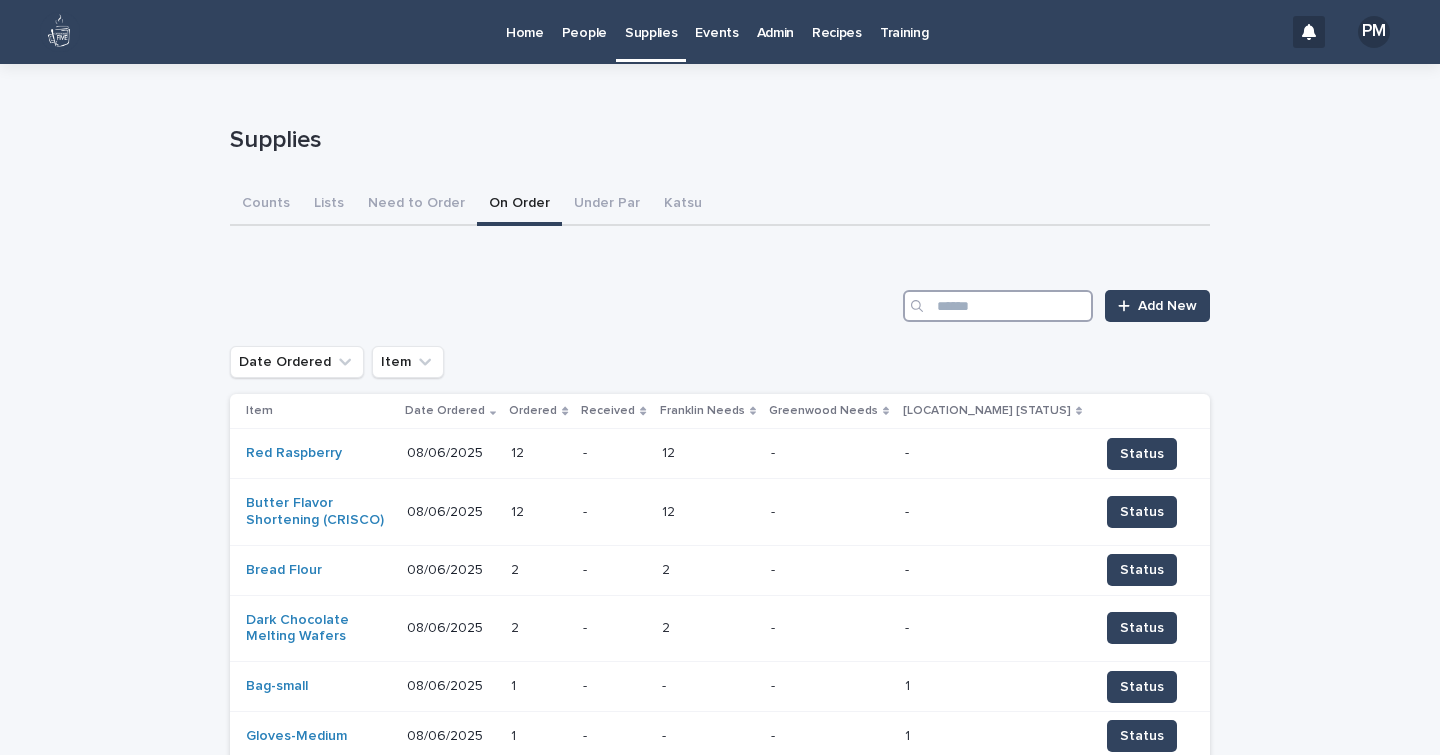 click at bounding box center [998, 306] 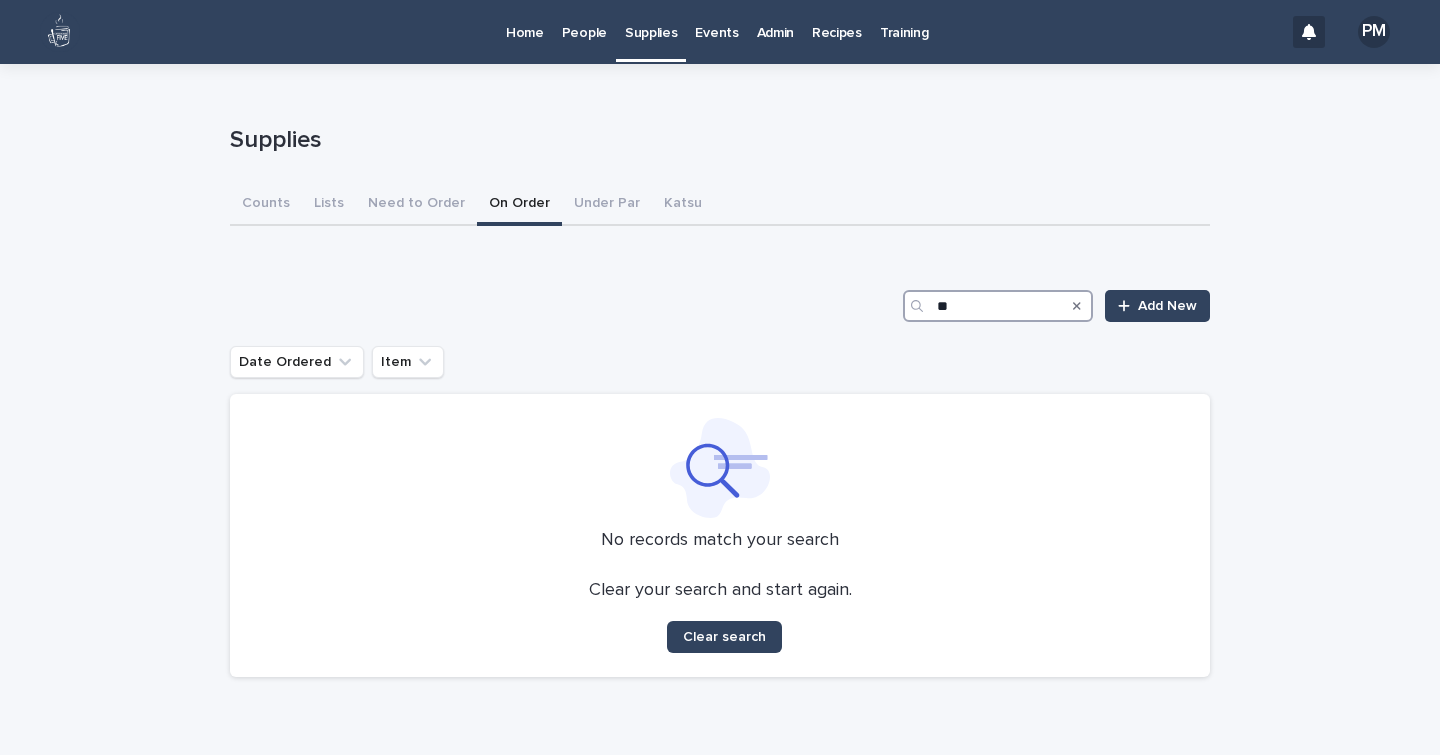 type on "*" 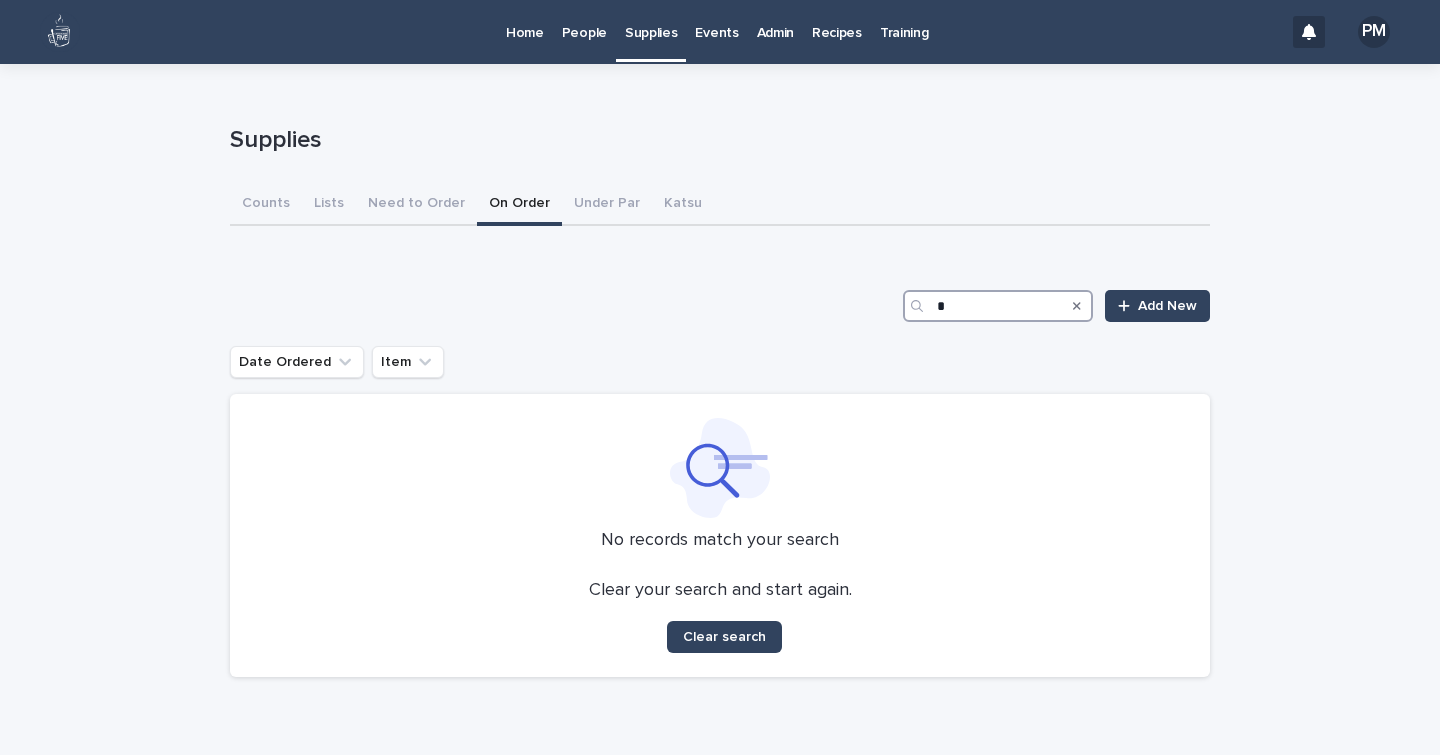 type 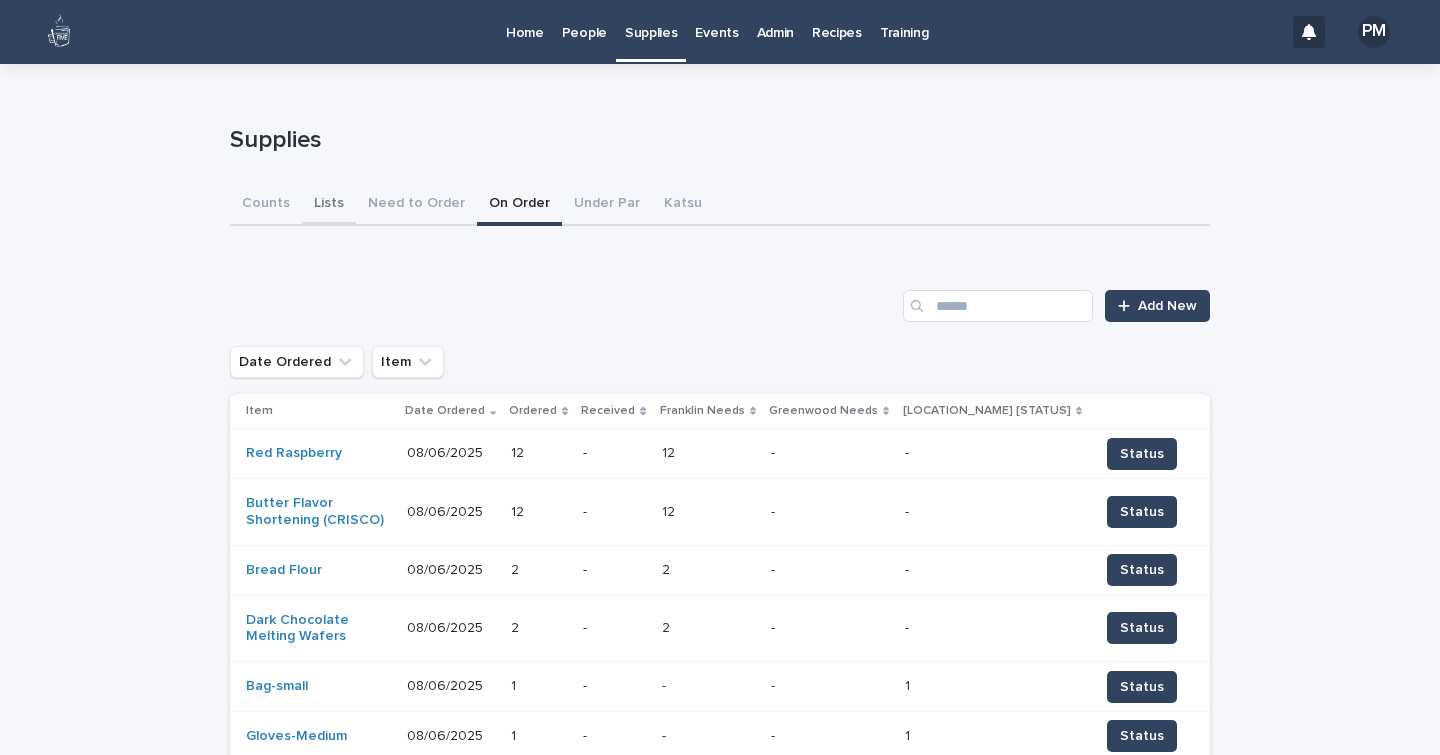 click on "Lists" at bounding box center (329, 205) 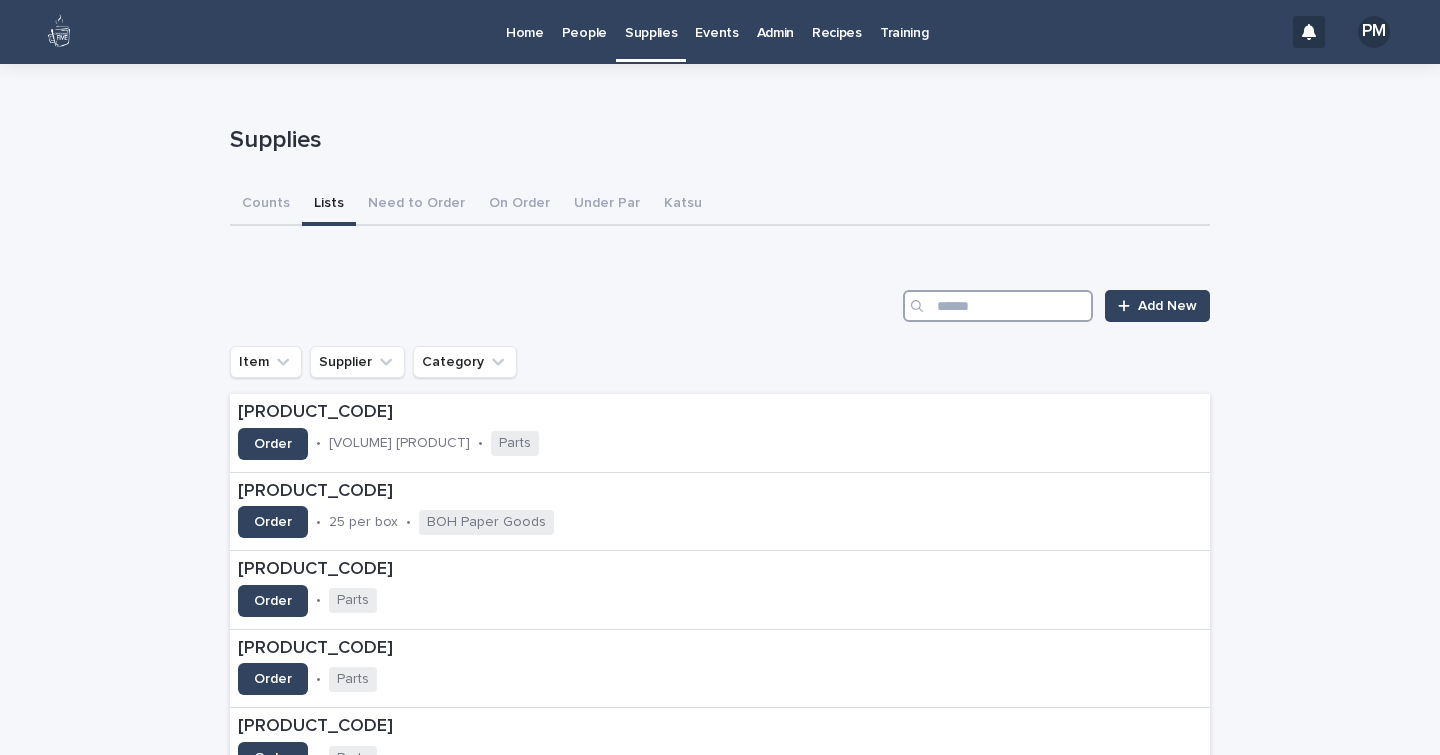 click at bounding box center (998, 306) 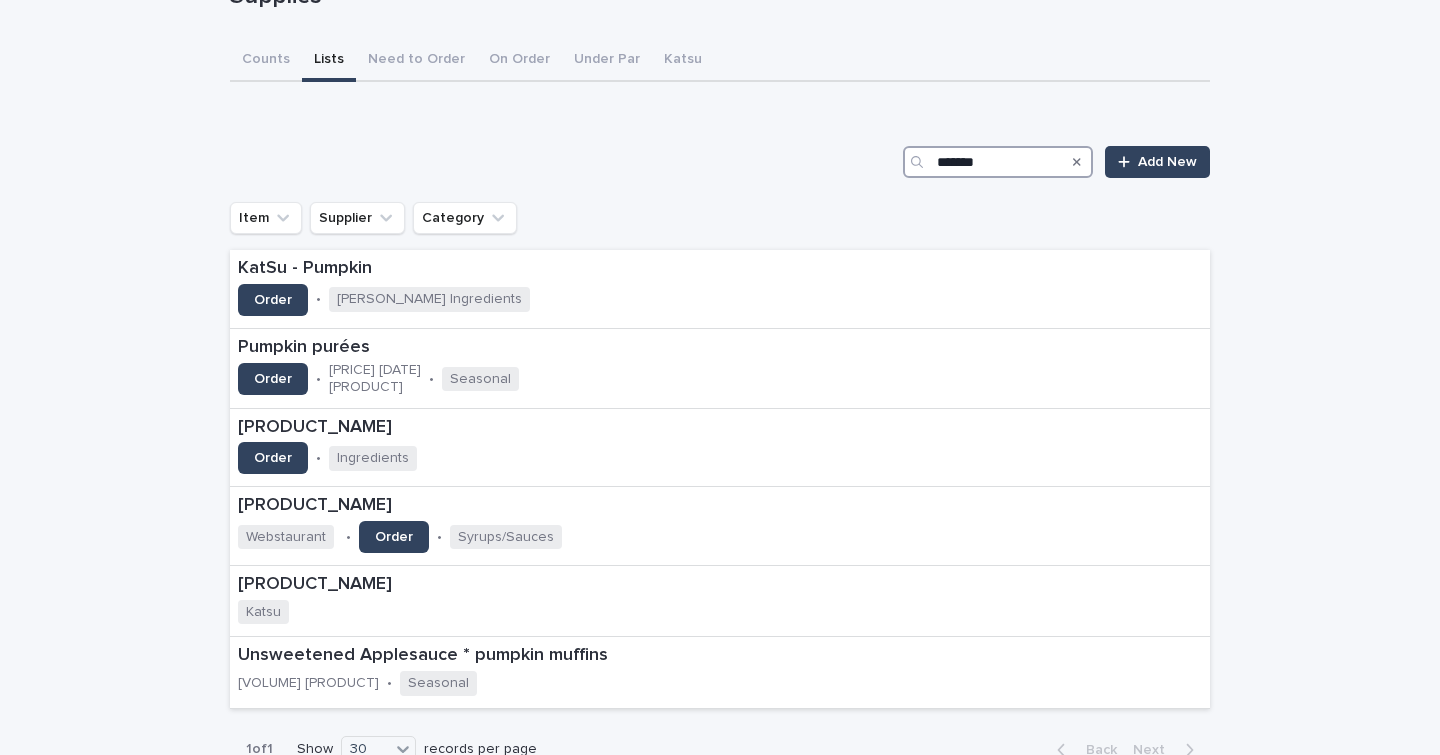scroll, scrollTop: 145, scrollLeft: 0, axis: vertical 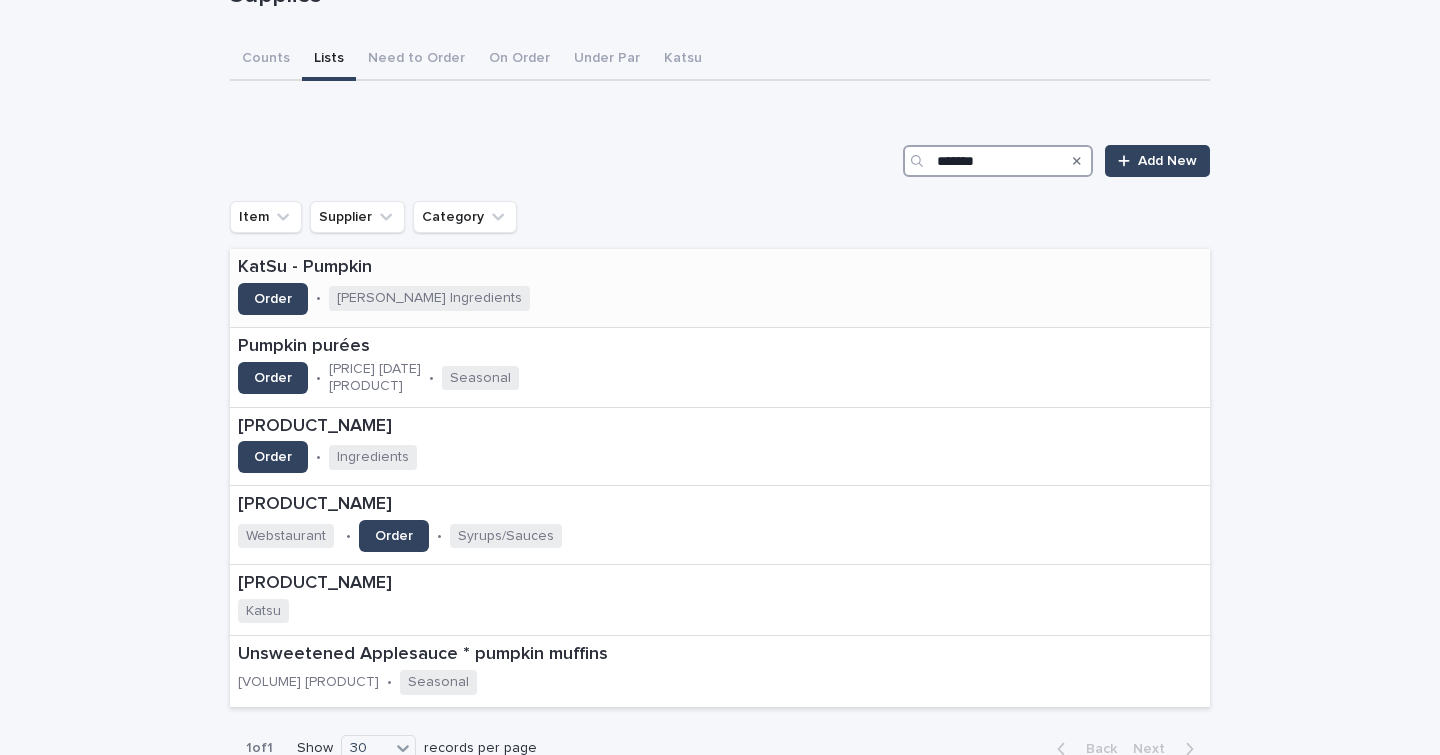 type on "*******" 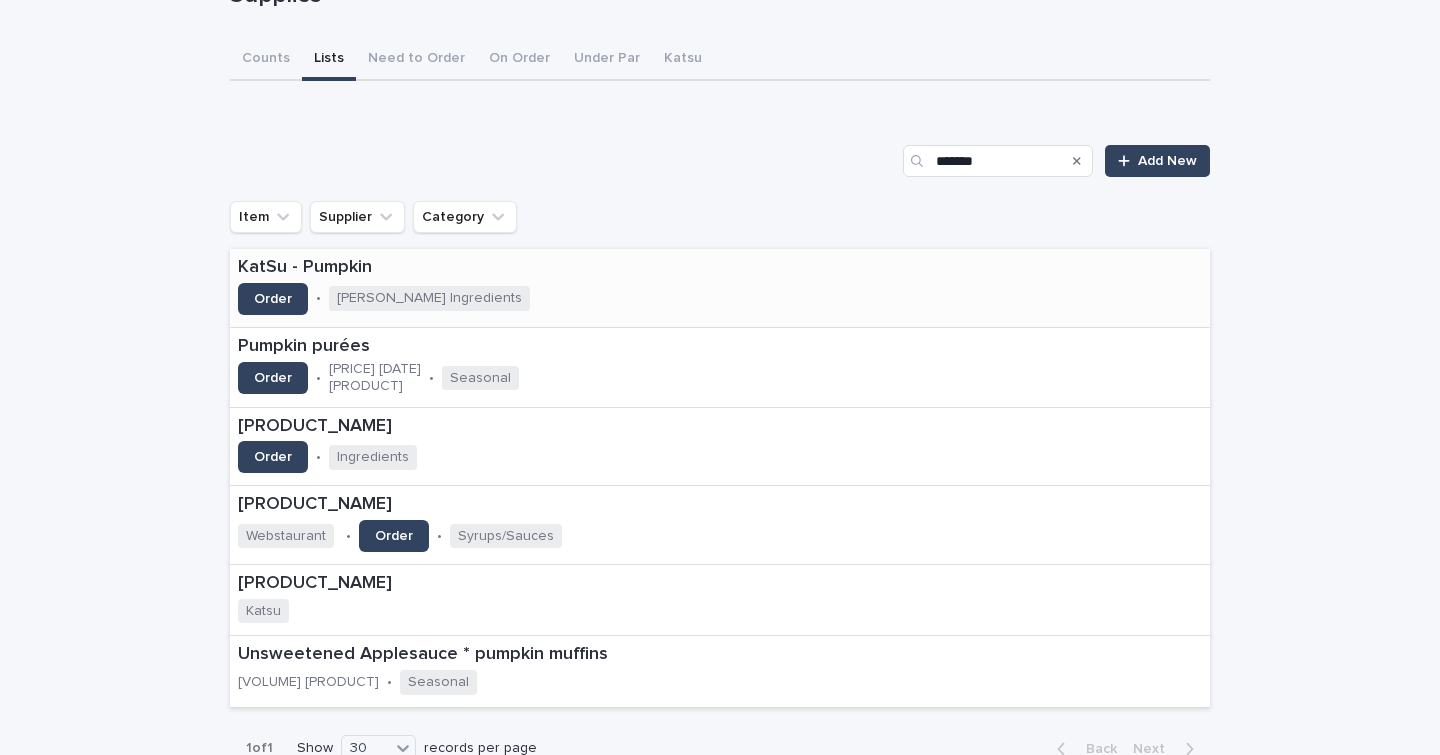 click on "KatSu - Pumpkin" at bounding box center (453, 268) 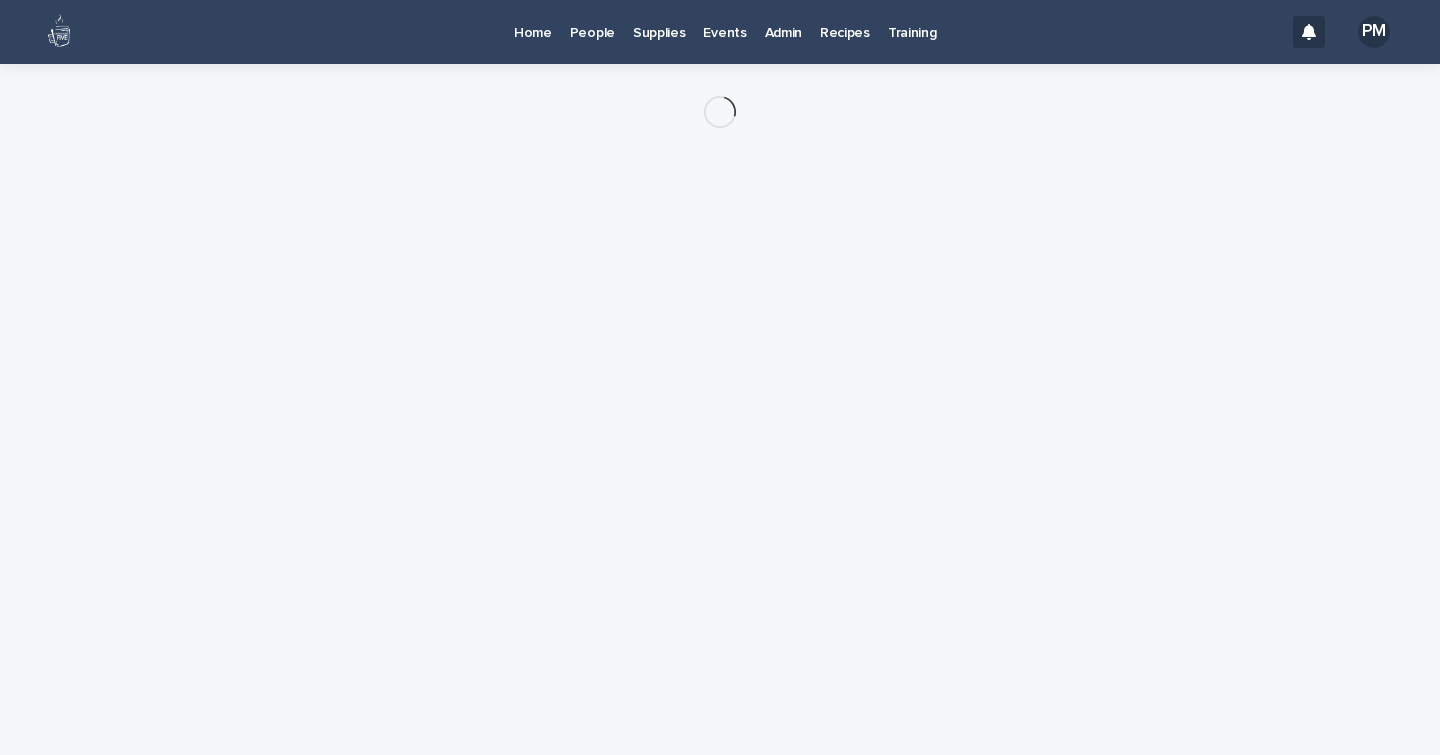 scroll, scrollTop: 0, scrollLeft: 0, axis: both 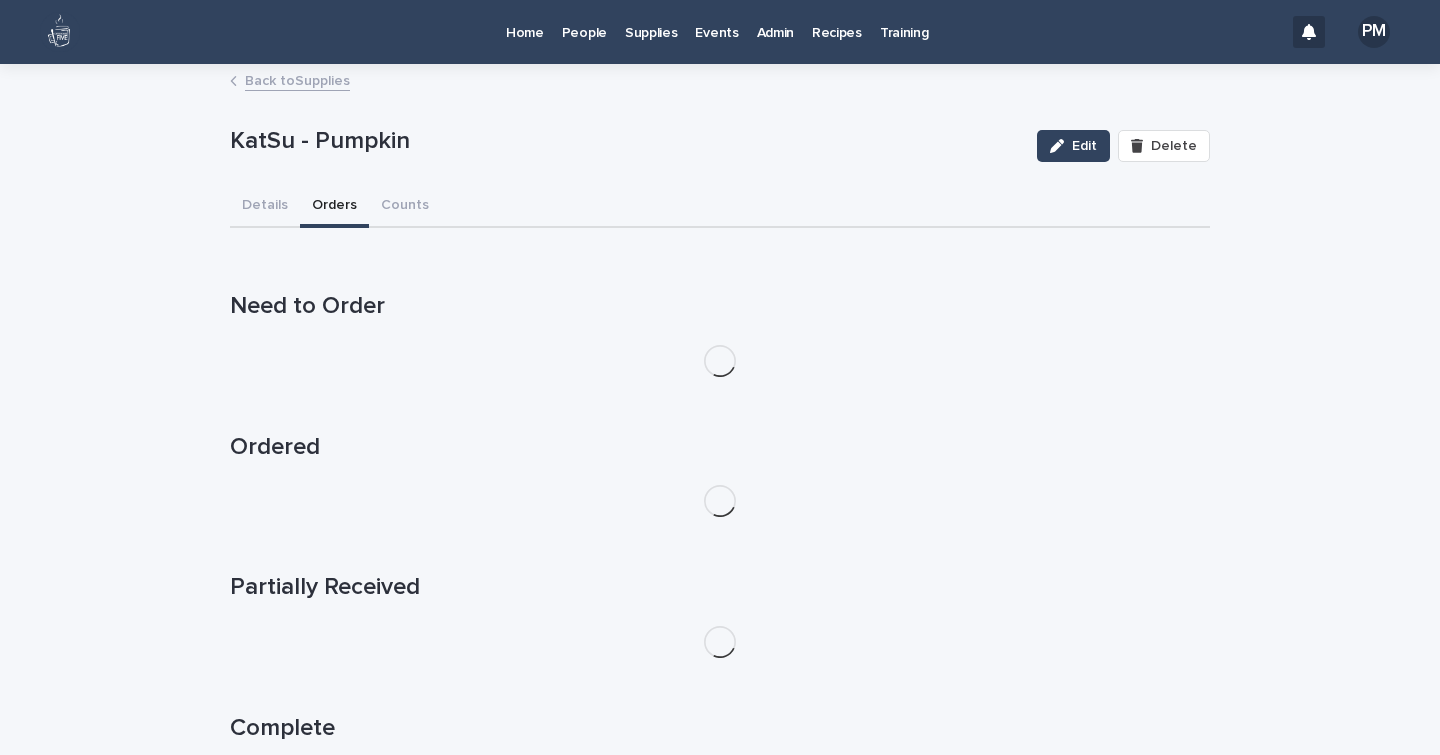click on "Orders" at bounding box center (334, 207) 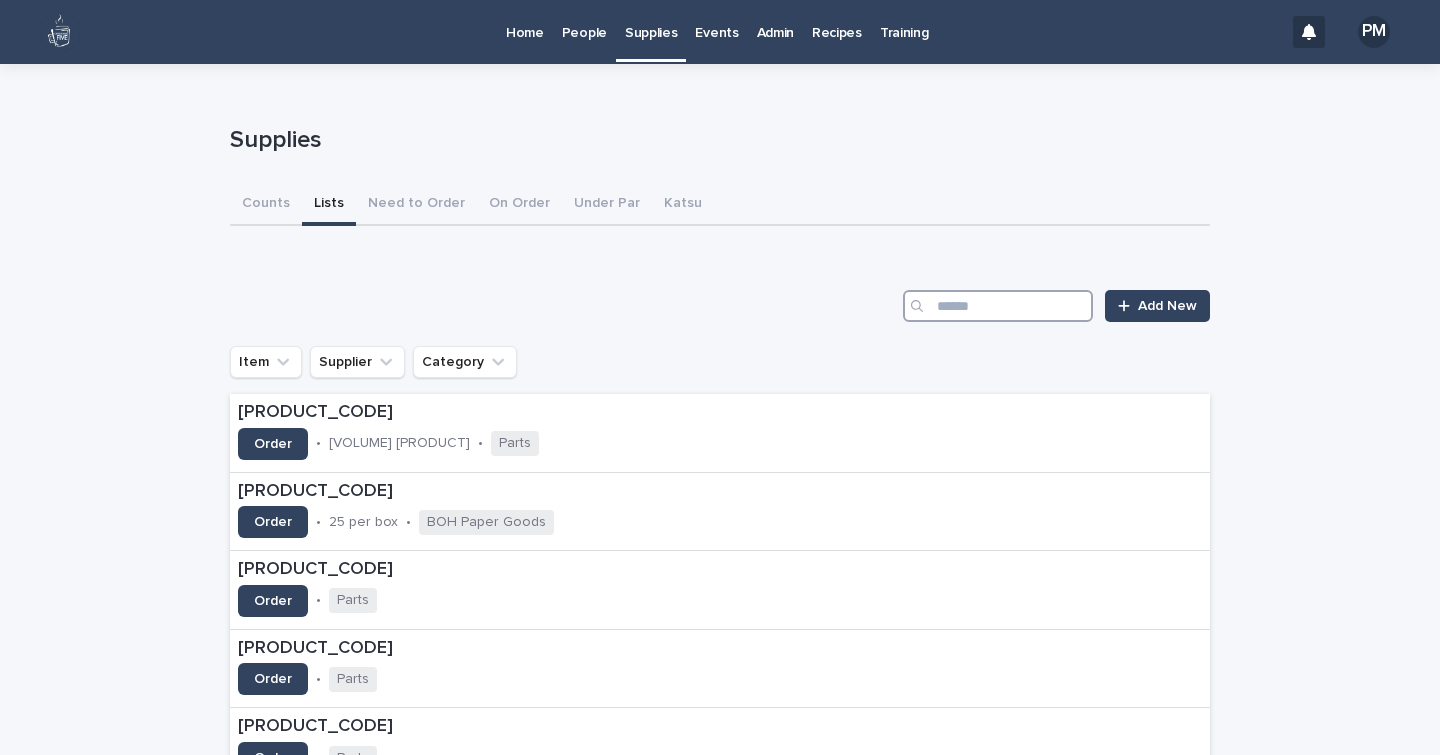 click at bounding box center [998, 306] 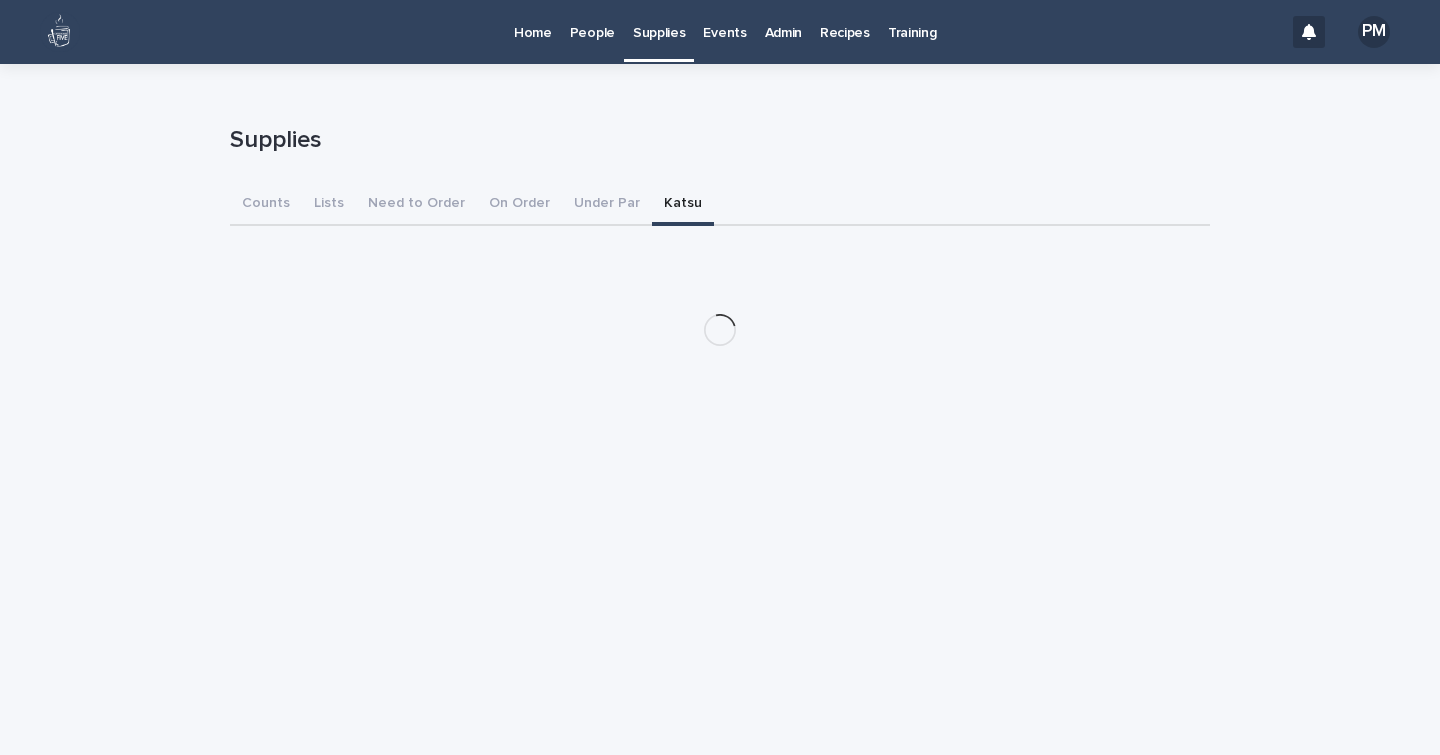 click on "Katsu" at bounding box center (683, 205) 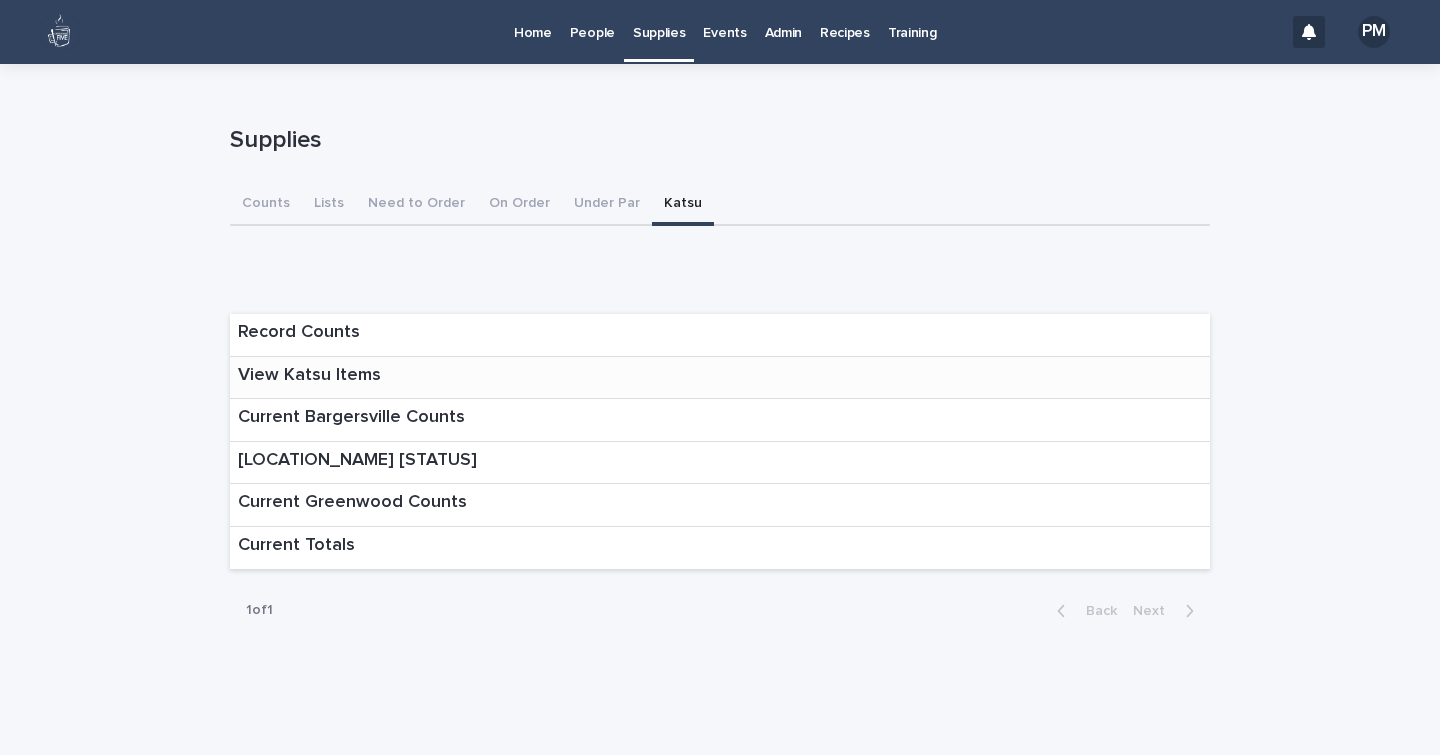 click on "View Katsu Items" at bounding box center [309, 376] 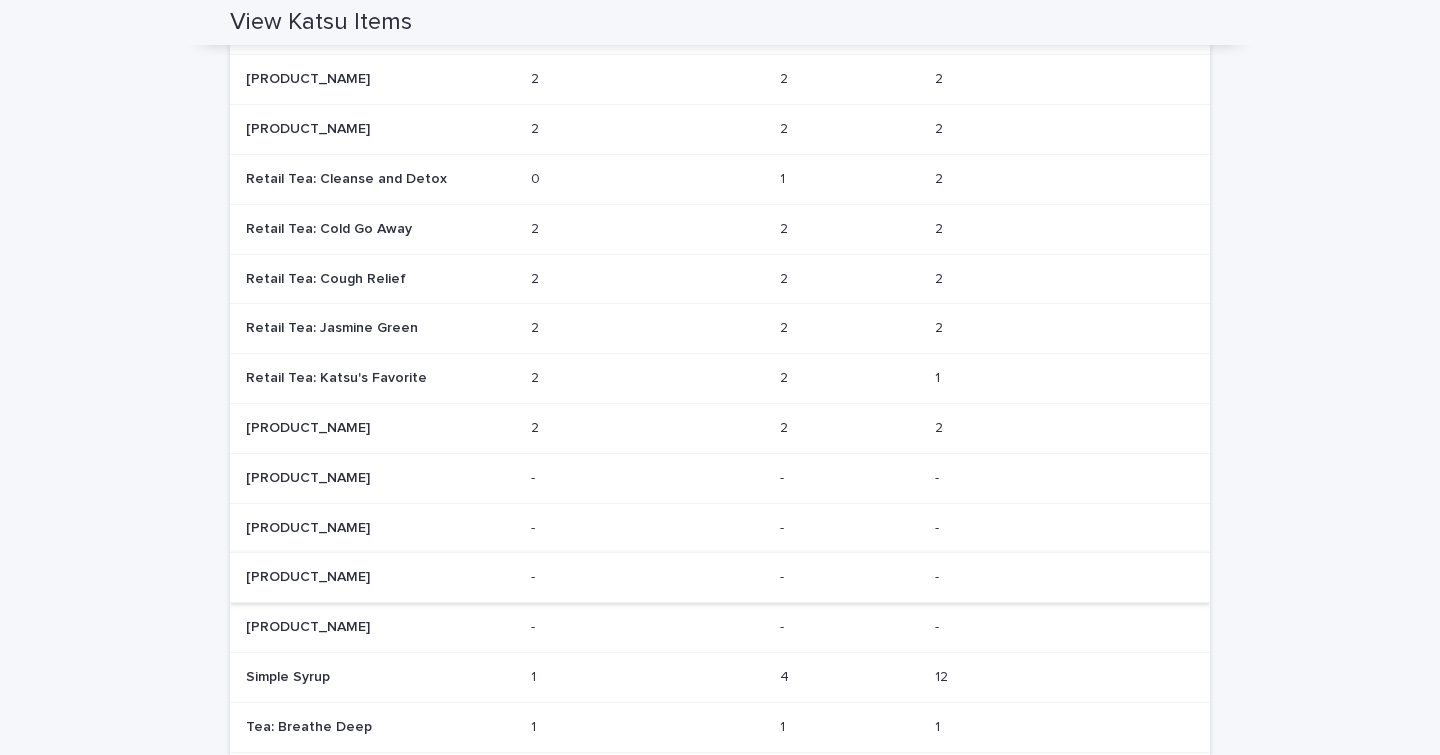 scroll, scrollTop: 0, scrollLeft: 0, axis: both 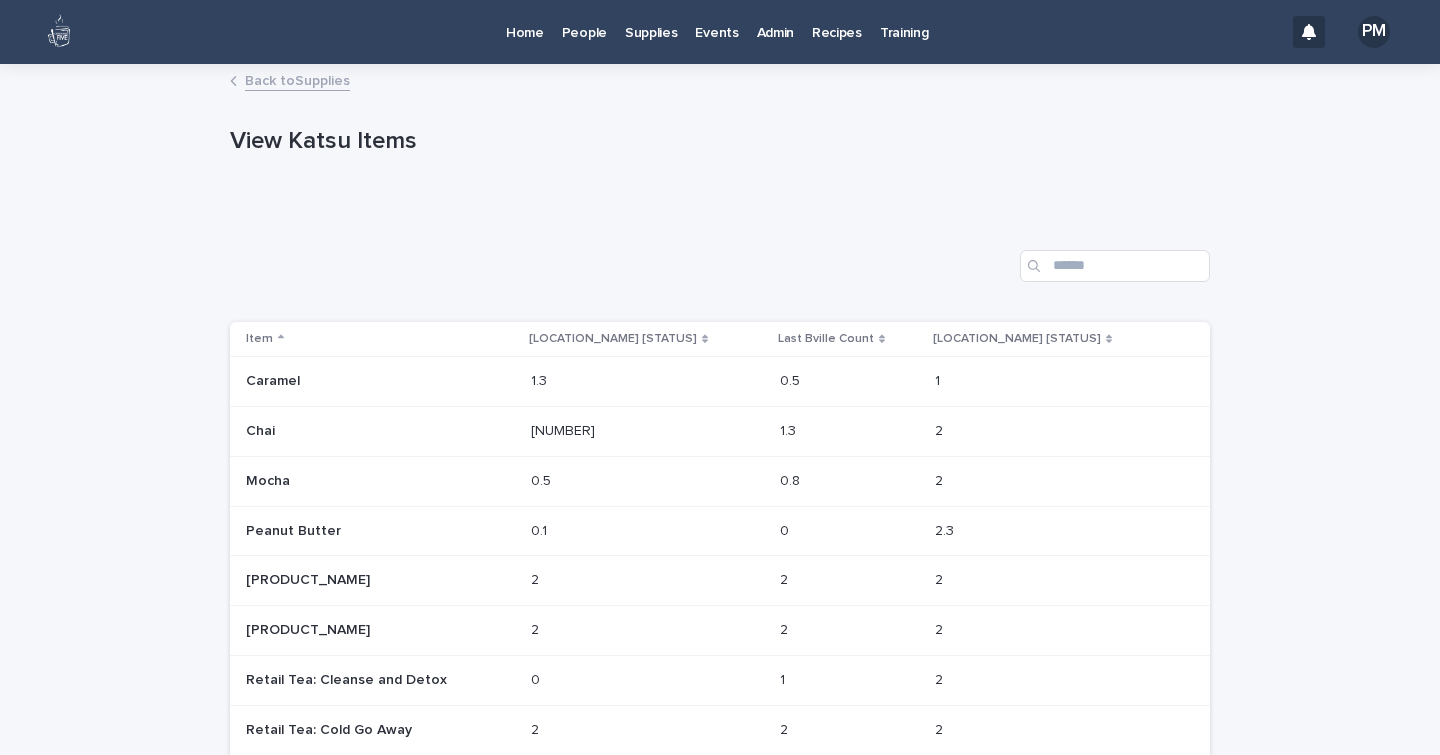 click on "Back to  Supplies" at bounding box center (297, 79) 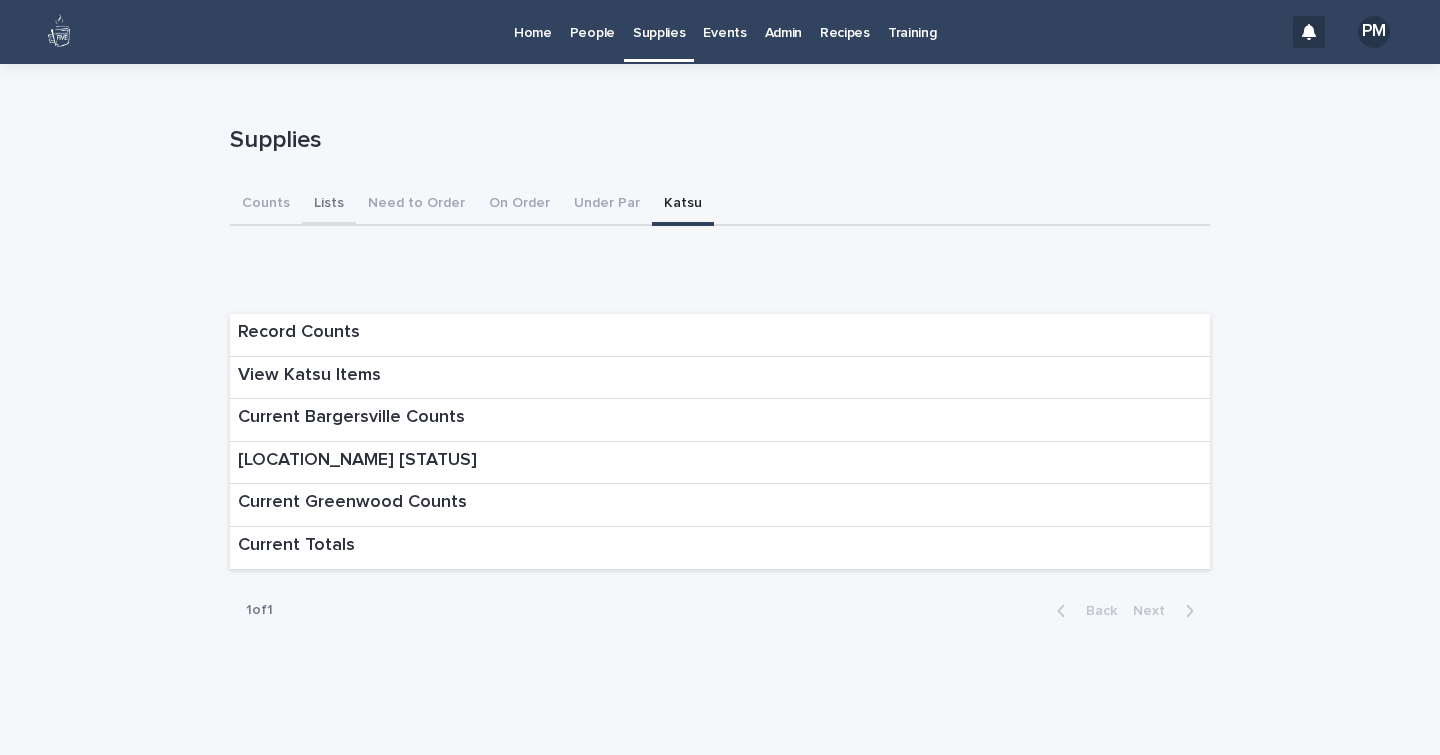 click on "Lists" at bounding box center [329, 205] 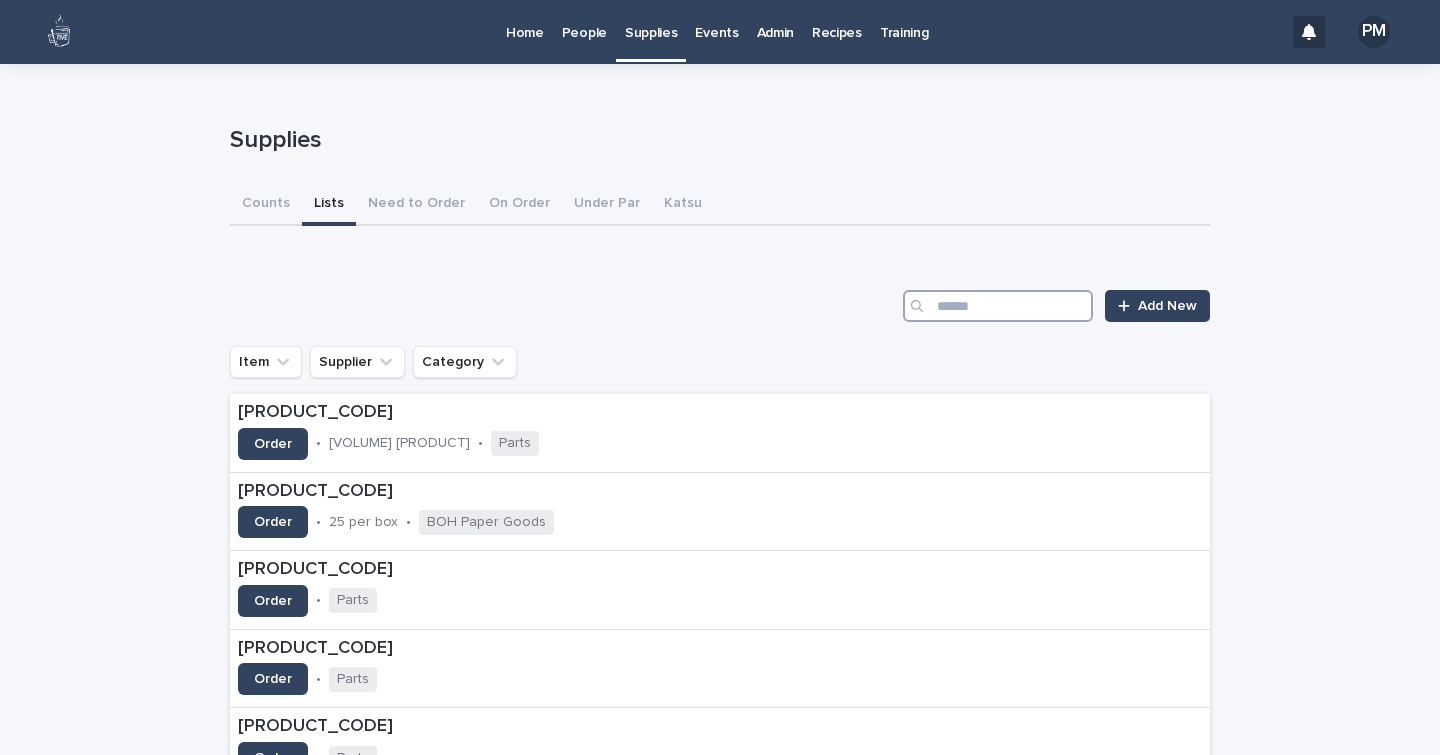click at bounding box center (998, 306) 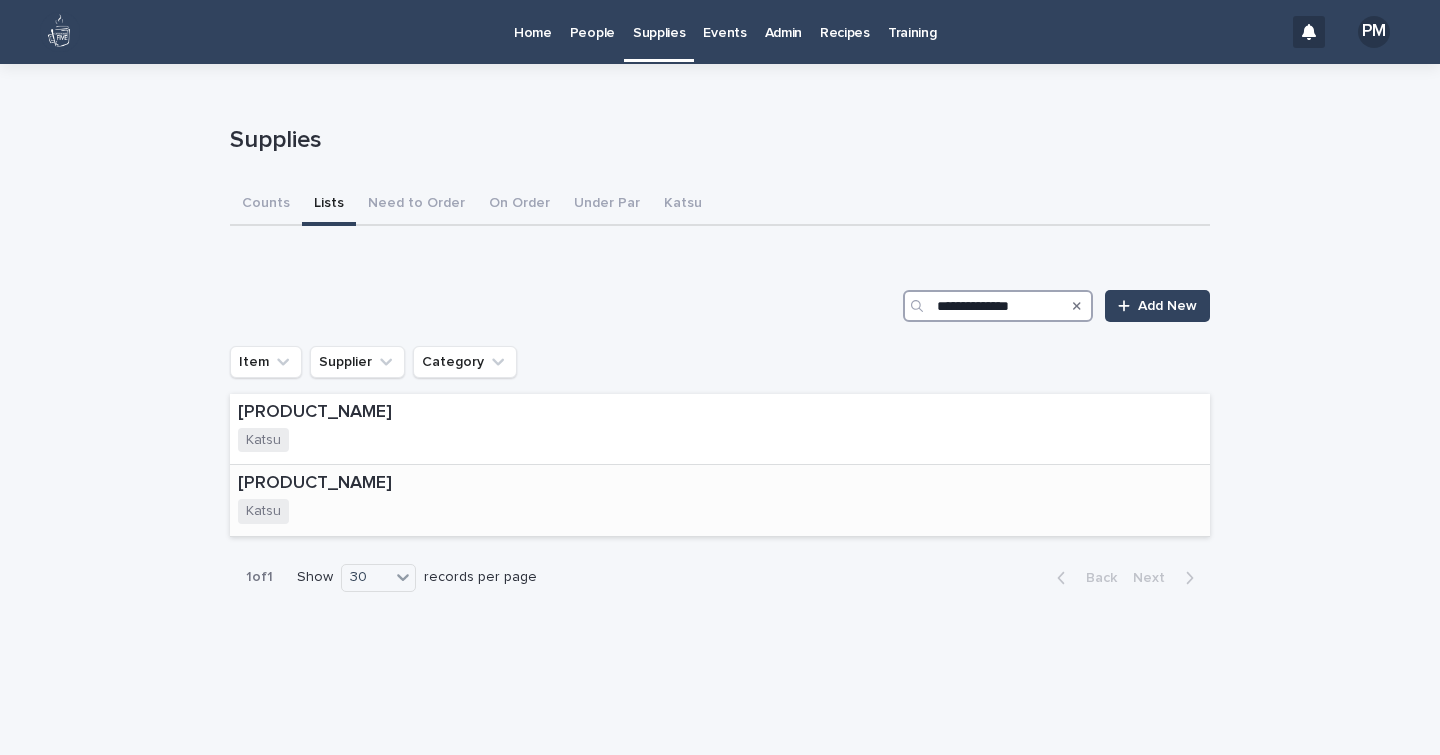 type on "**********" 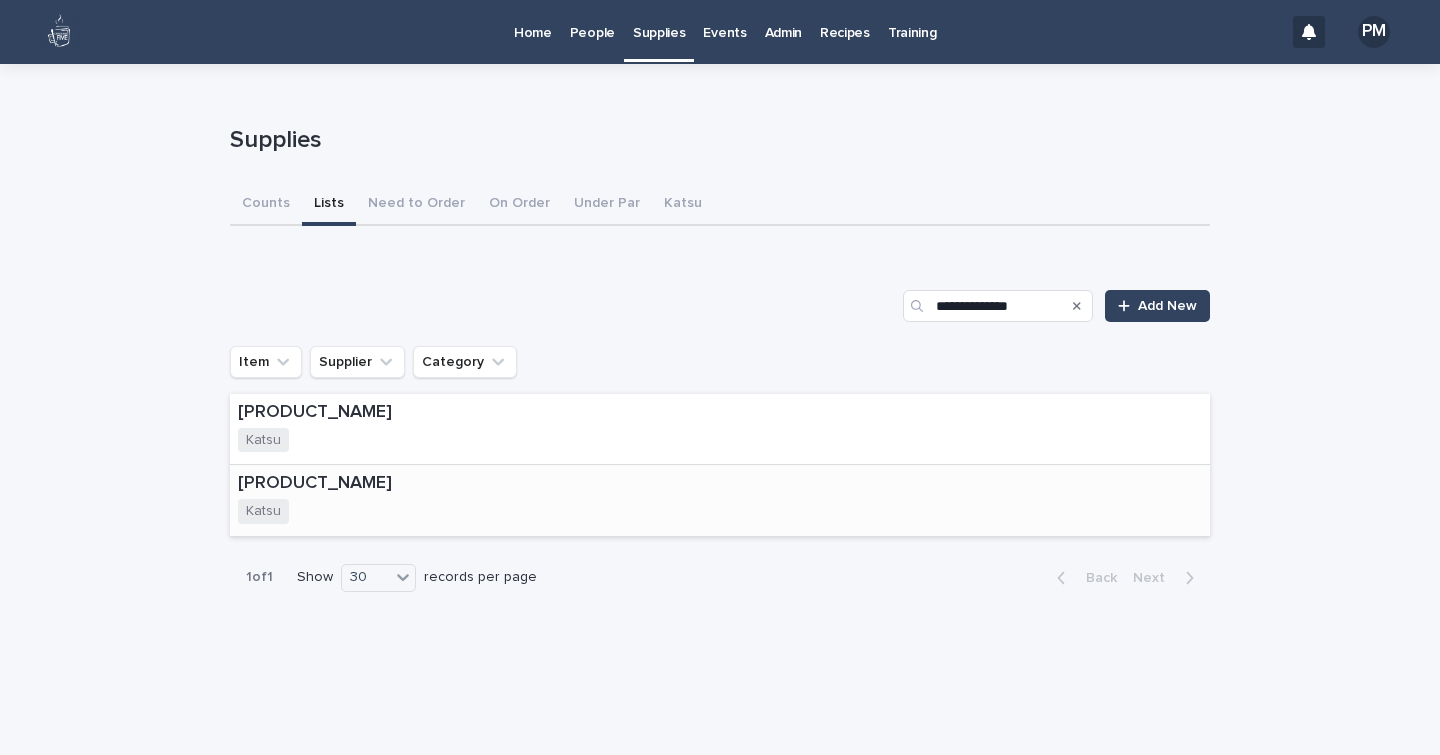 click on "[PRODUCT_NAME]" at bounding box center [342, 484] 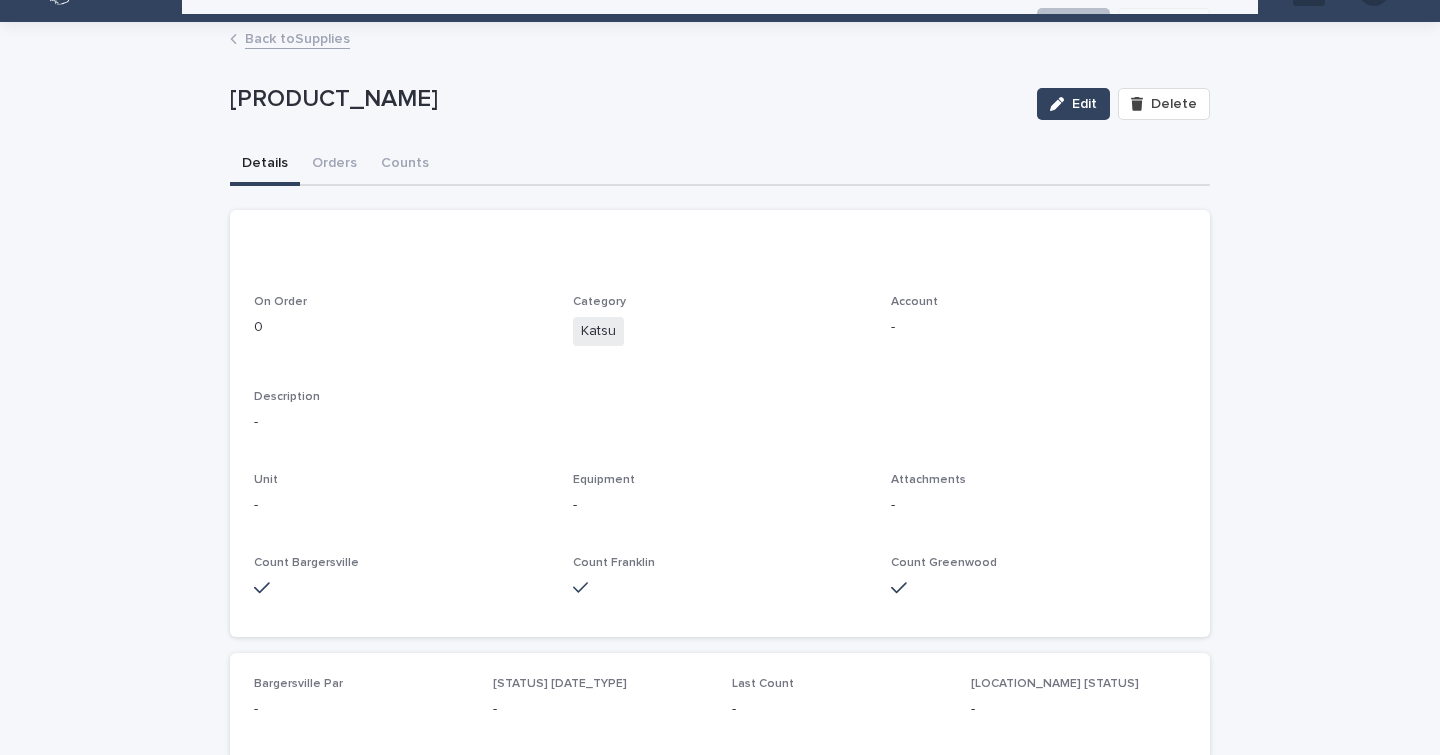scroll, scrollTop: 0, scrollLeft: 0, axis: both 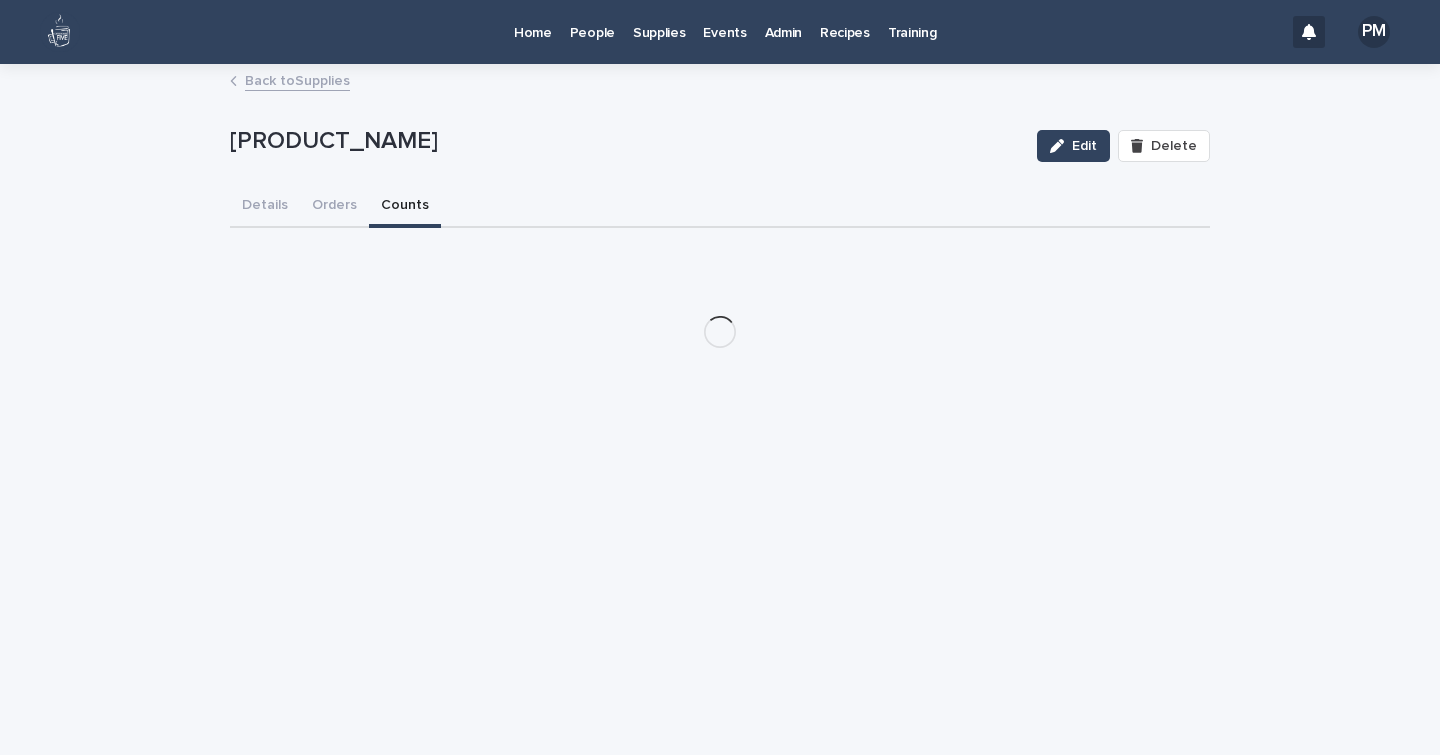 click on "Counts" at bounding box center [405, 207] 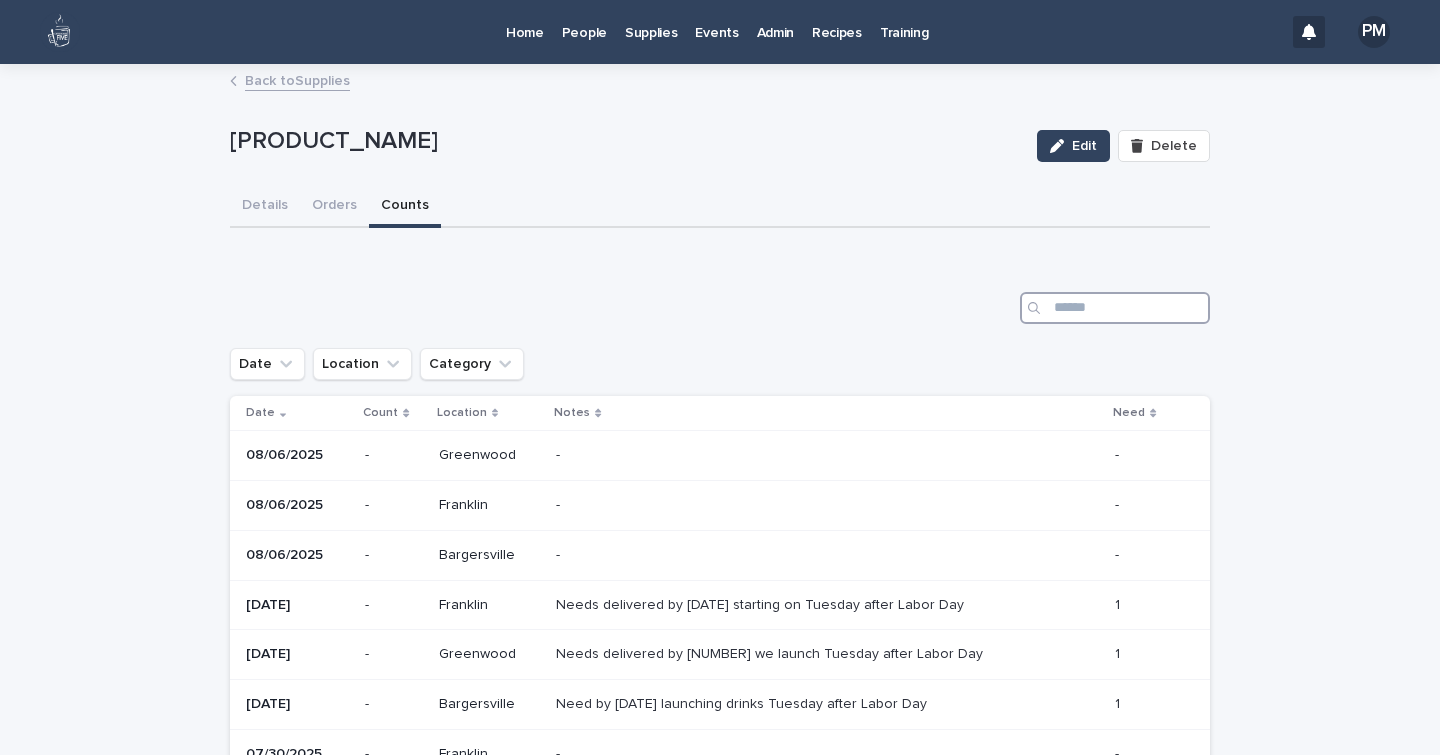 click at bounding box center [1115, 308] 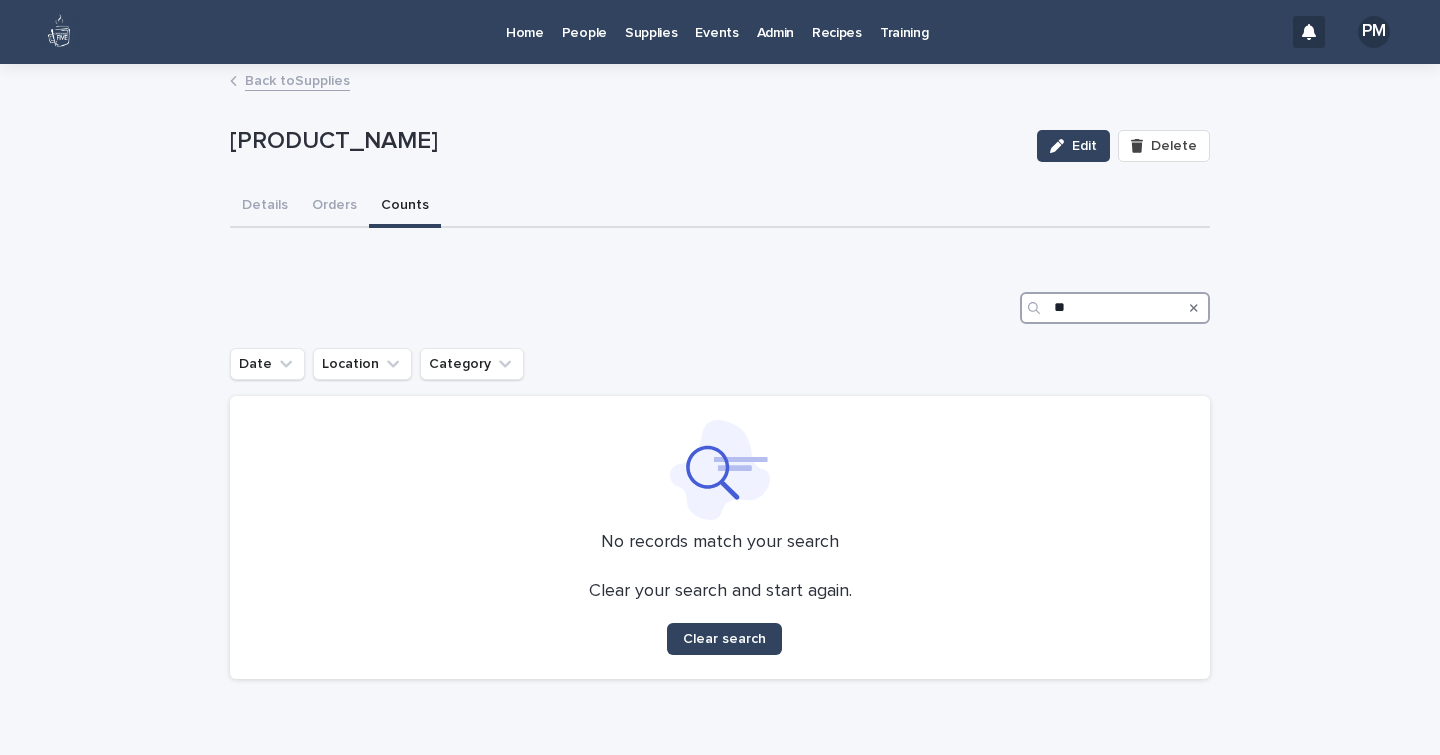 type on "**" 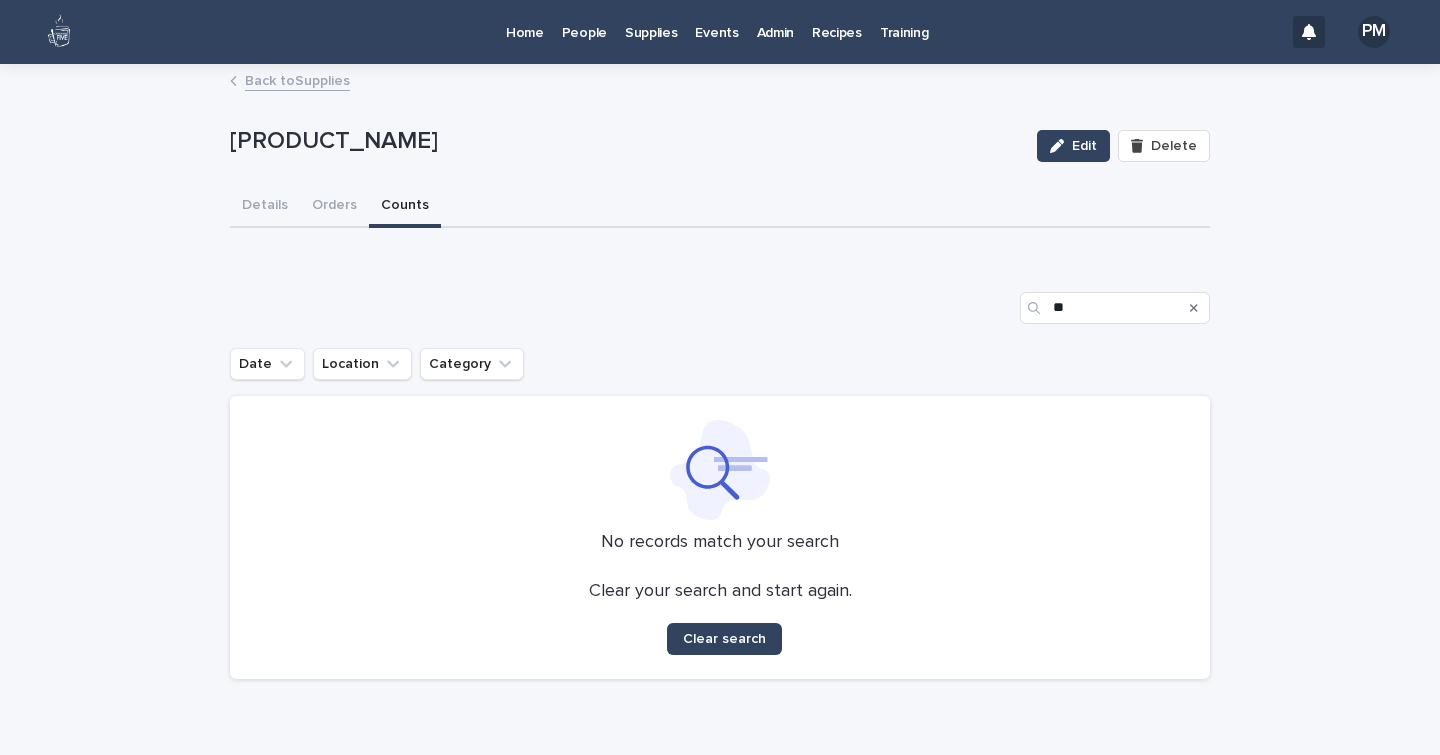 click on "People" at bounding box center [584, 21] 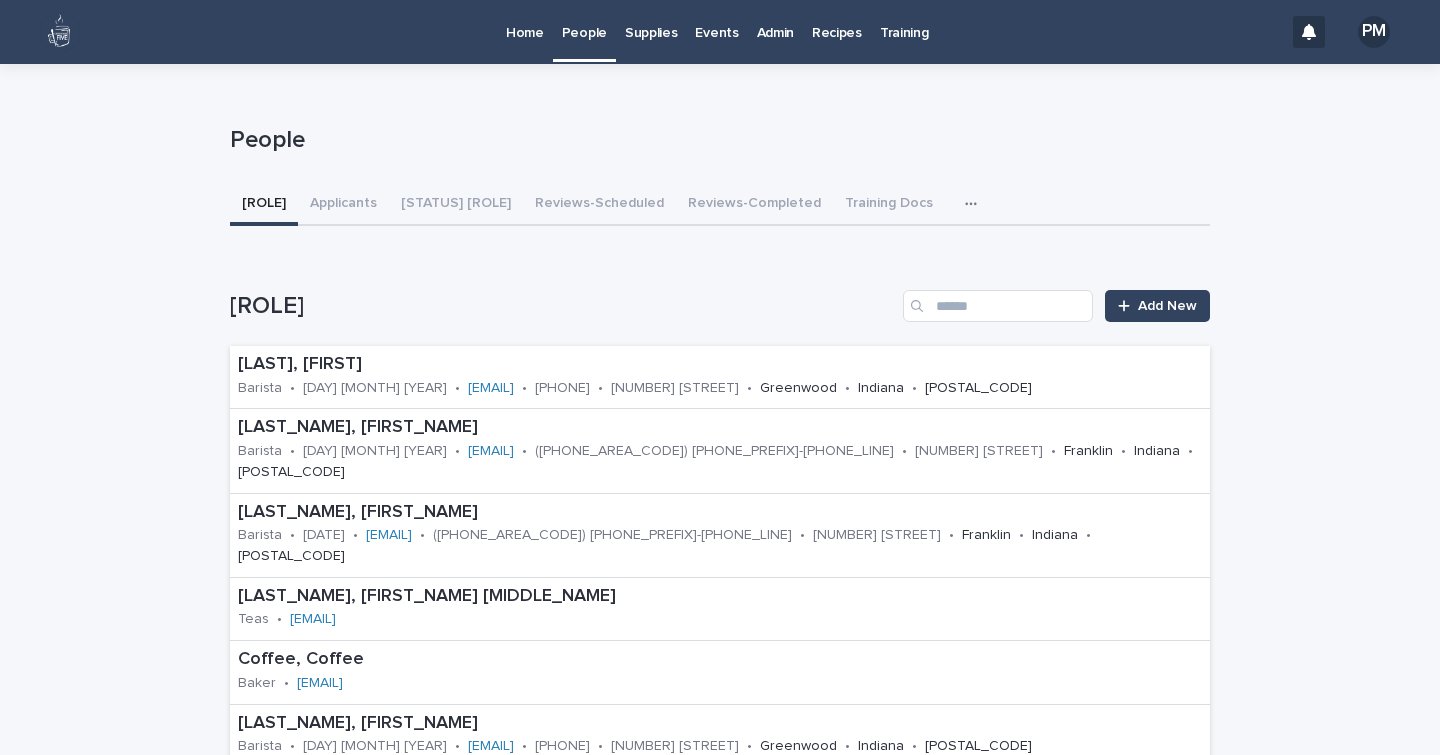 click on "Supplies" at bounding box center (651, 21) 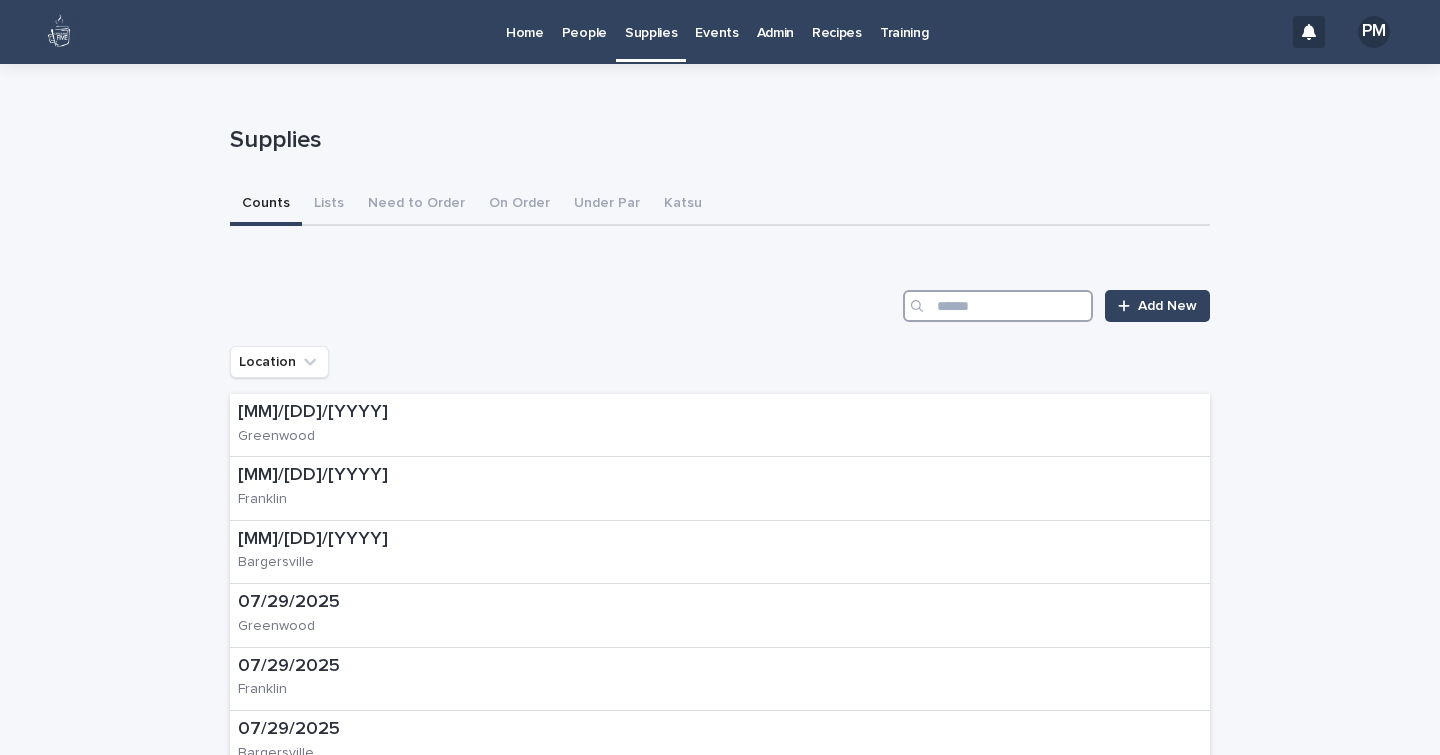 click at bounding box center (998, 306) 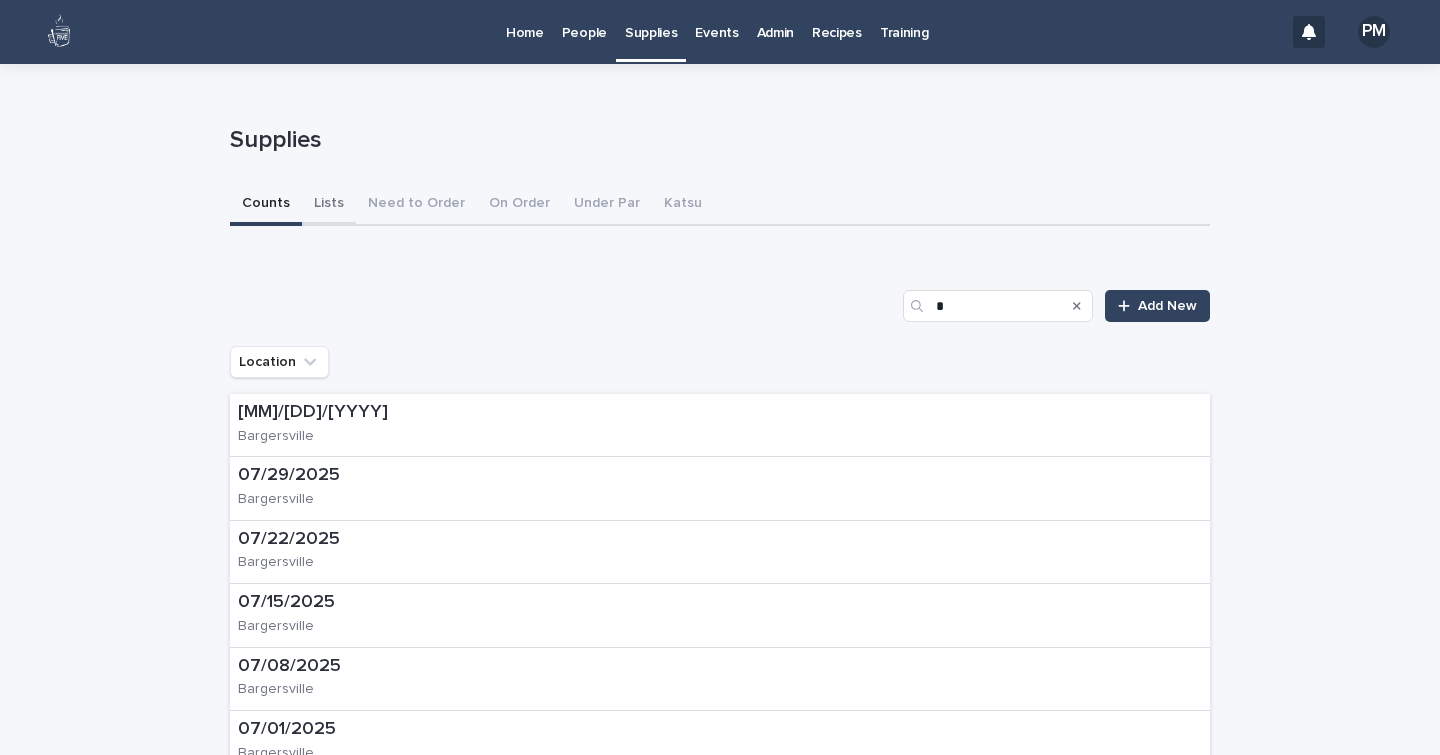 click on "Lists" at bounding box center [329, 205] 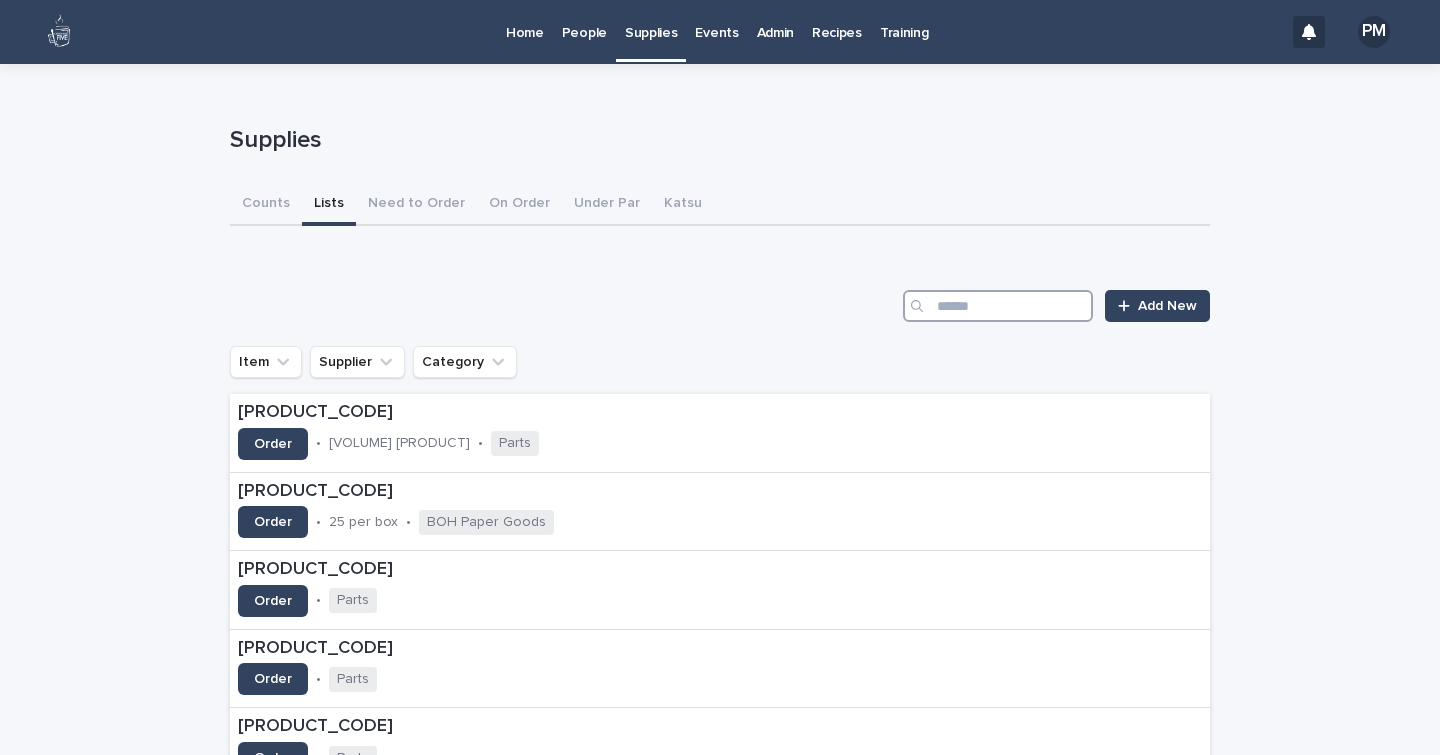 click at bounding box center (998, 306) 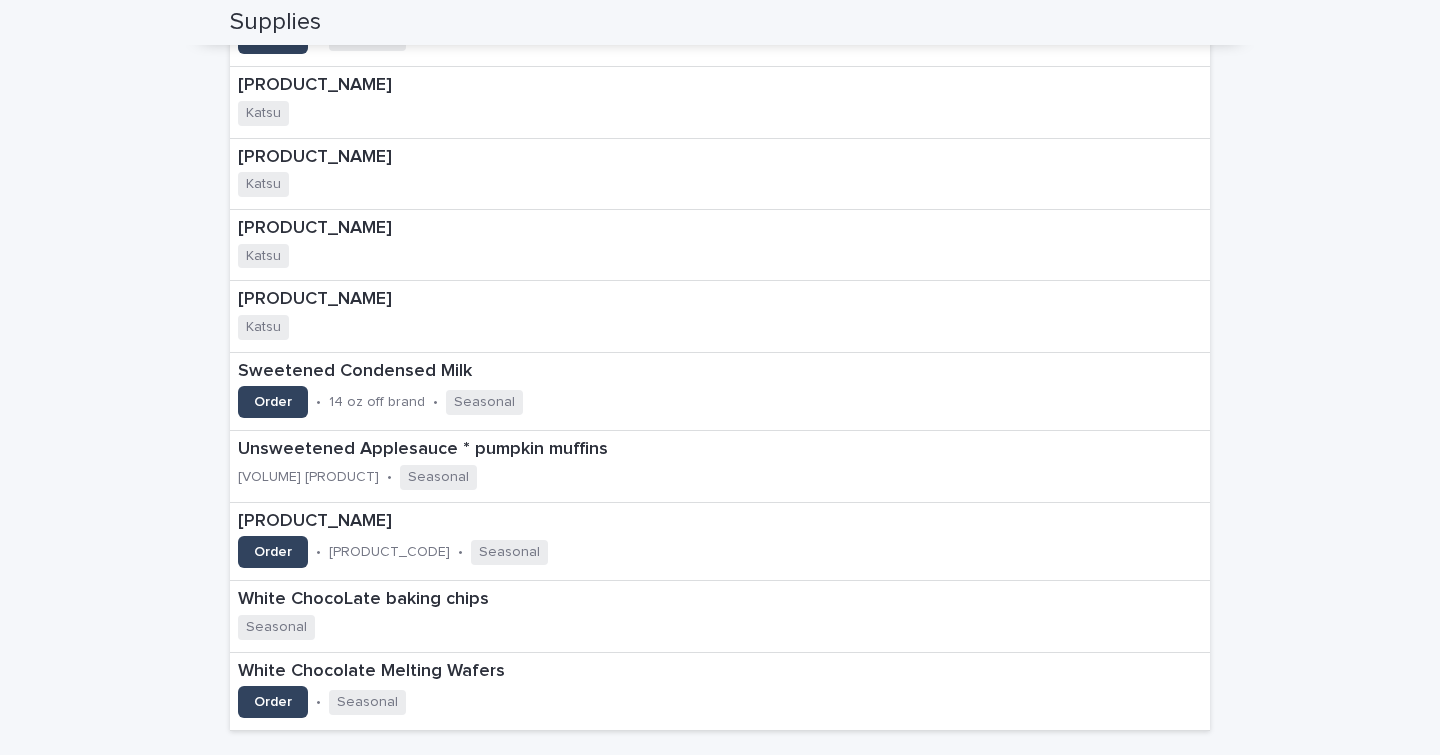 scroll, scrollTop: 1649, scrollLeft: 0, axis: vertical 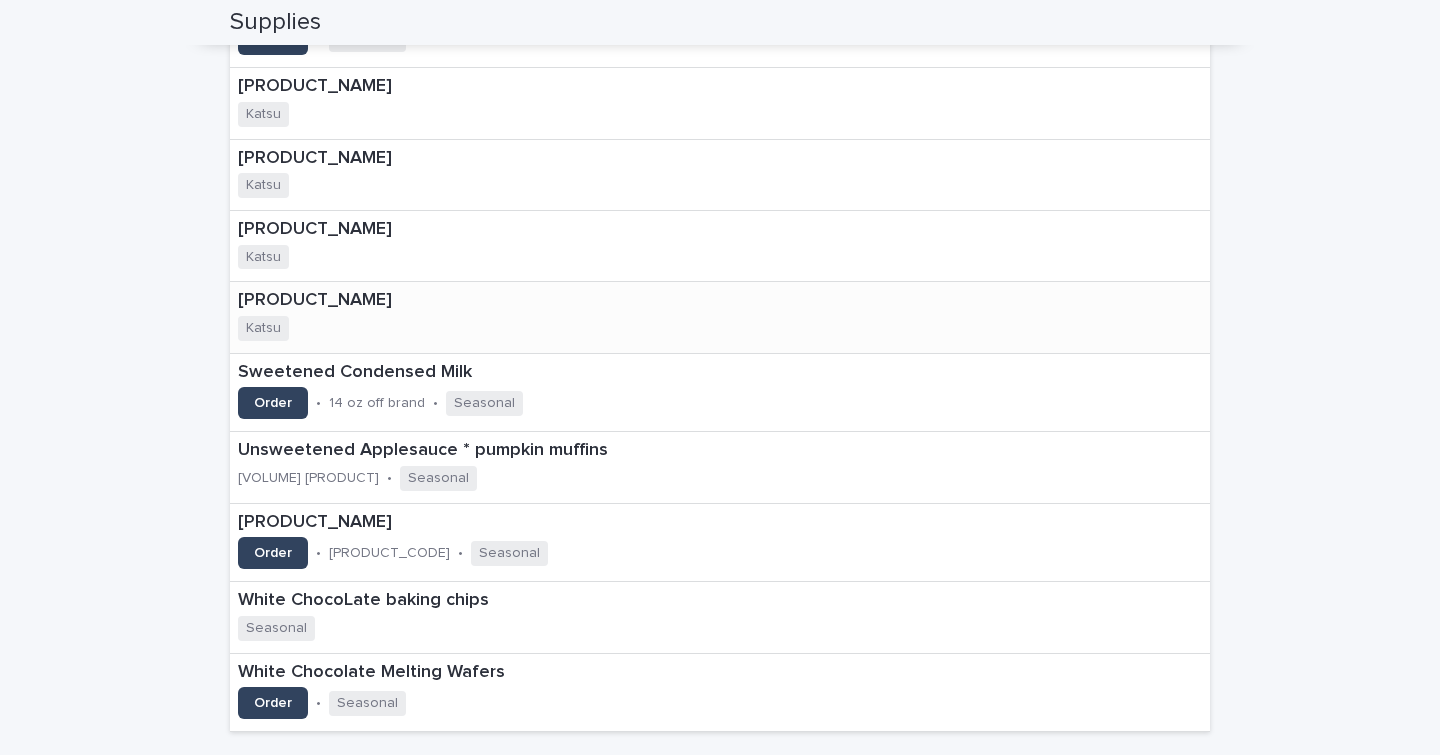 type on "********" 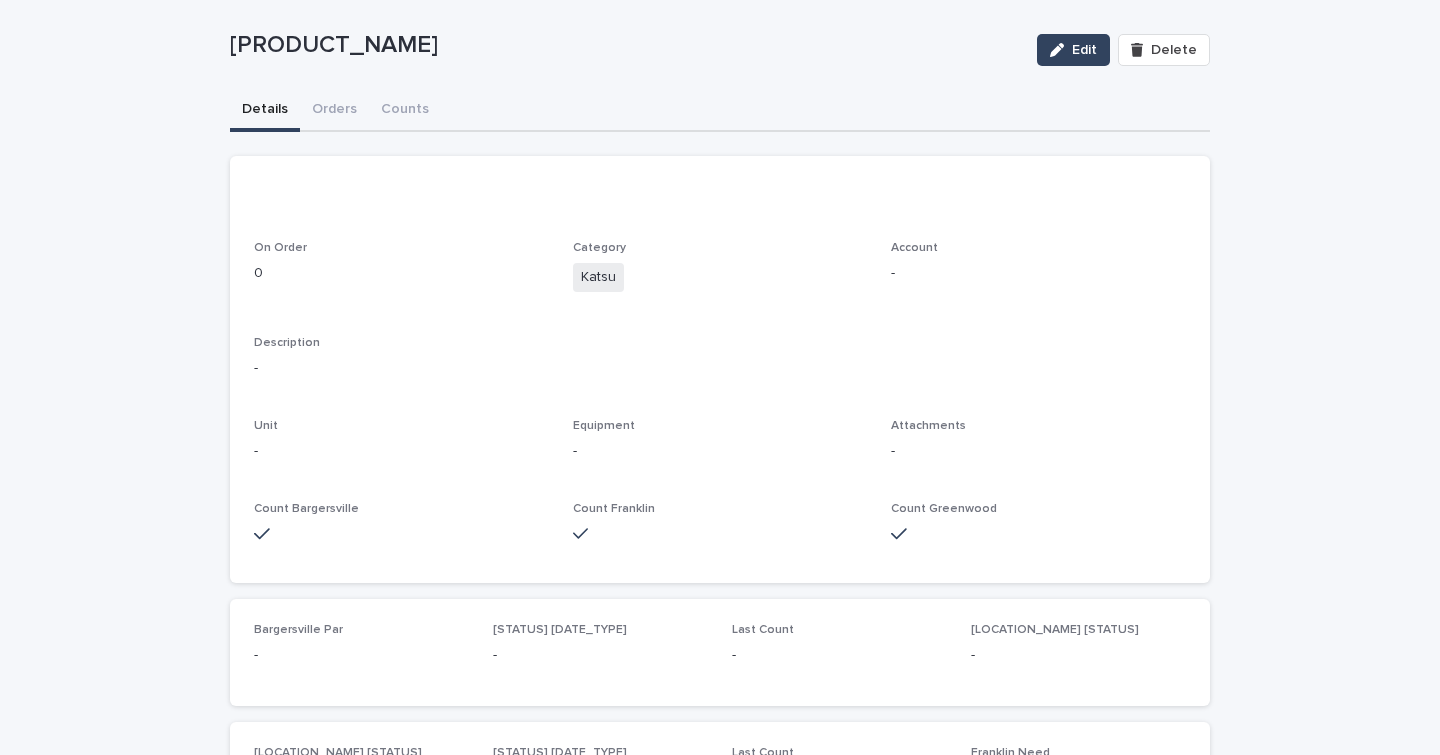 scroll, scrollTop: 142, scrollLeft: 0, axis: vertical 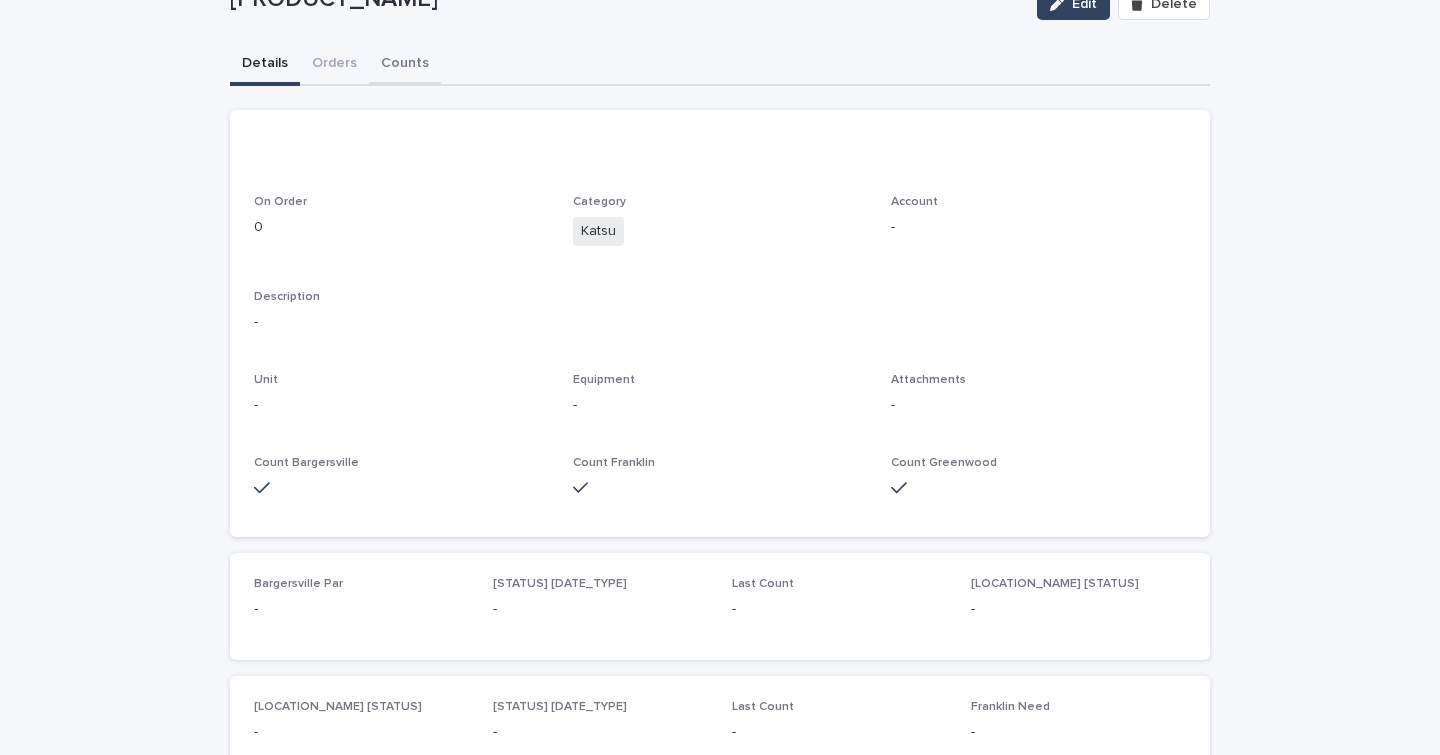 click on "Home People Supplies Events Admin Recipes Training PM Back to Supplies Loading... Saving… Loading... Saving… Seasonal Sauce: Pumpkin Spice Edit Delete Seasonal Sauce: Pumpkin Spice Edit Delete Sorry, there was an error saving your record. Please try again. Please fill out the required fields below. Details Orders Counts Loading... Saving… Loading... Saving… Loading... Saving… On Order 0 Category Katsu Account - Description - Unit - Equipment - Attachments - Count [CITY] Count [CITY] Count [CITY] Loading... Saving… Loading... Saving… [CITY] Par - Count Date - Last Count - [CITY] Need - Loading... Saving… [CITY] Par - Count Date - Last Count - [CITY] Need - Loading... Saving… [CITY] Par - Count Date - Last Count - [CITY] Need - Loading... Saving… Count Total 0 Need Total 0 Can't display tree at index 1 Can't display tree at index 2" at bounding box center (720, 501) 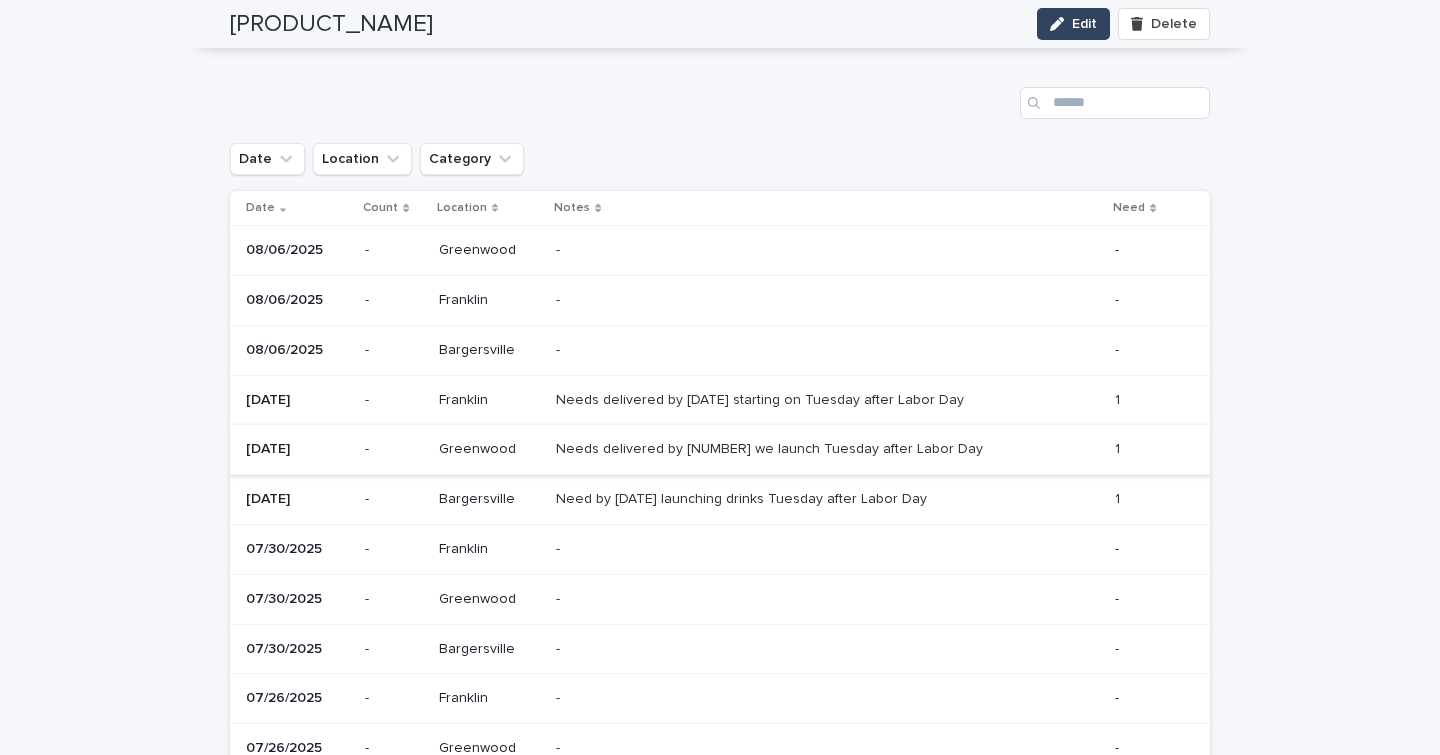 scroll, scrollTop: 206, scrollLeft: 0, axis: vertical 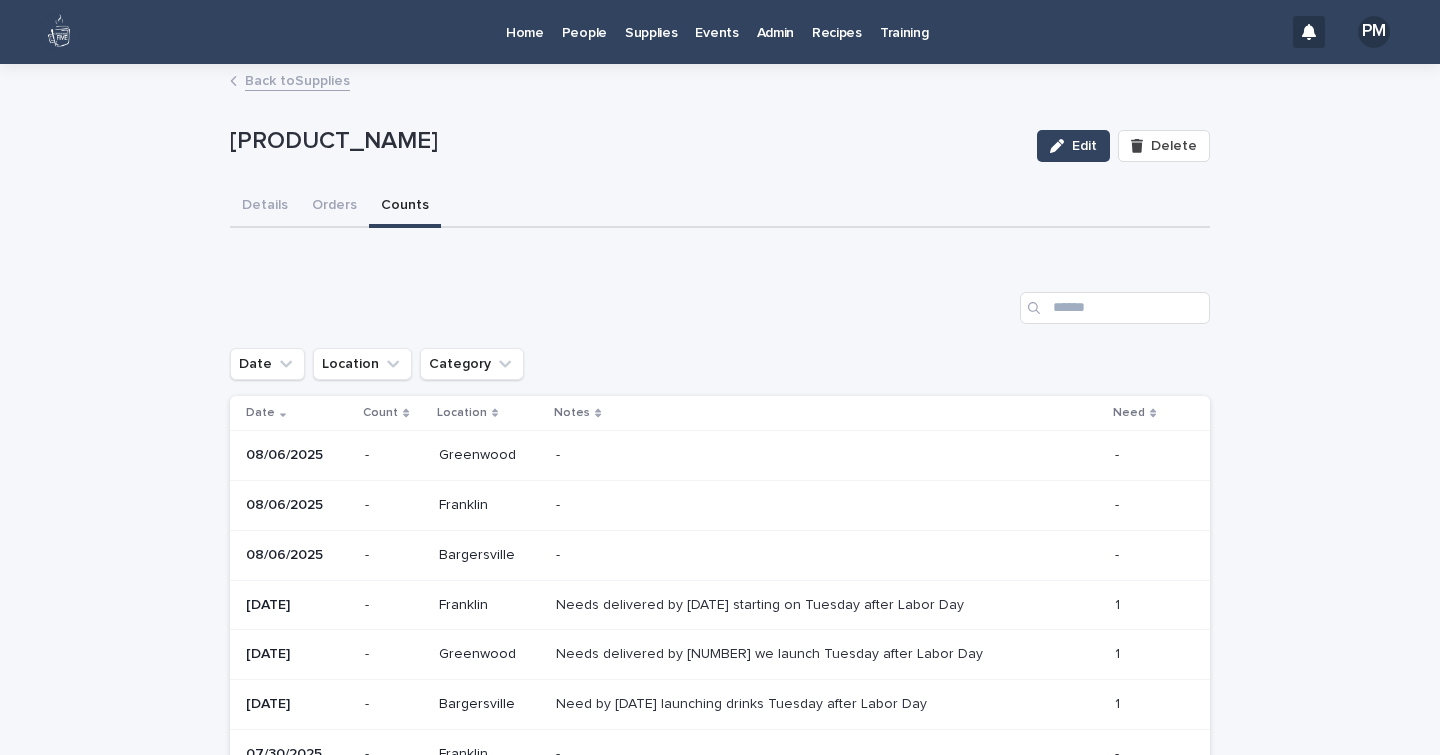 click on "Home" at bounding box center [525, 21] 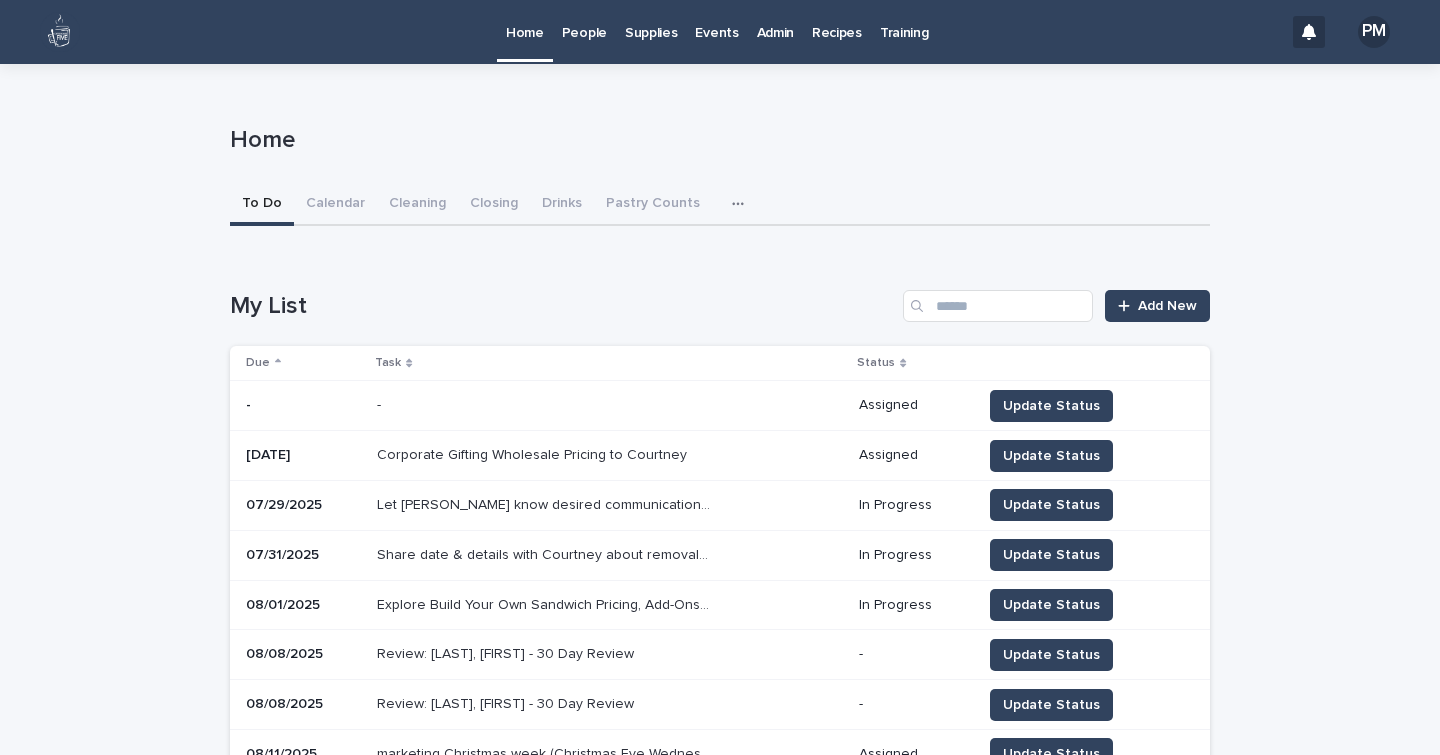 click on "Admin" at bounding box center (775, 21) 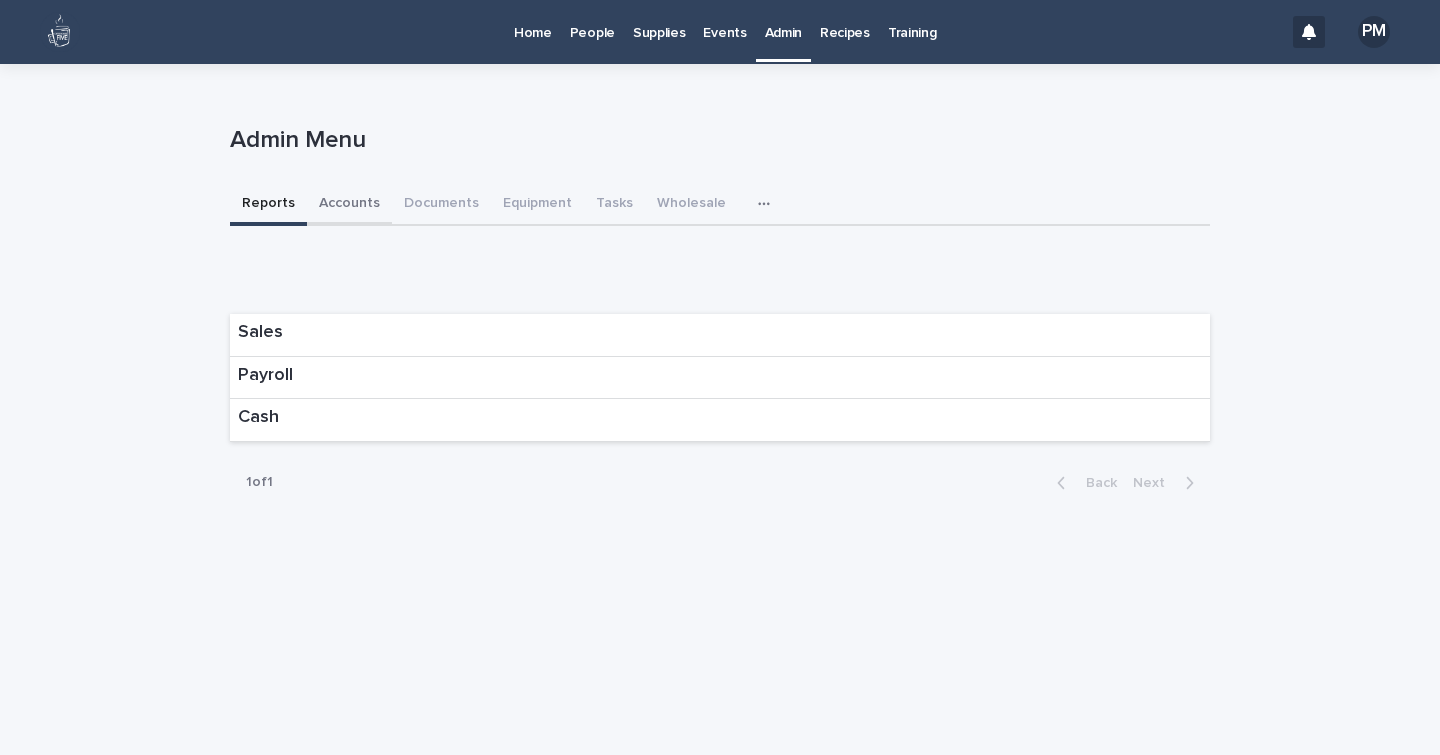 click on "Accounts" at bounding box center [349, 205] 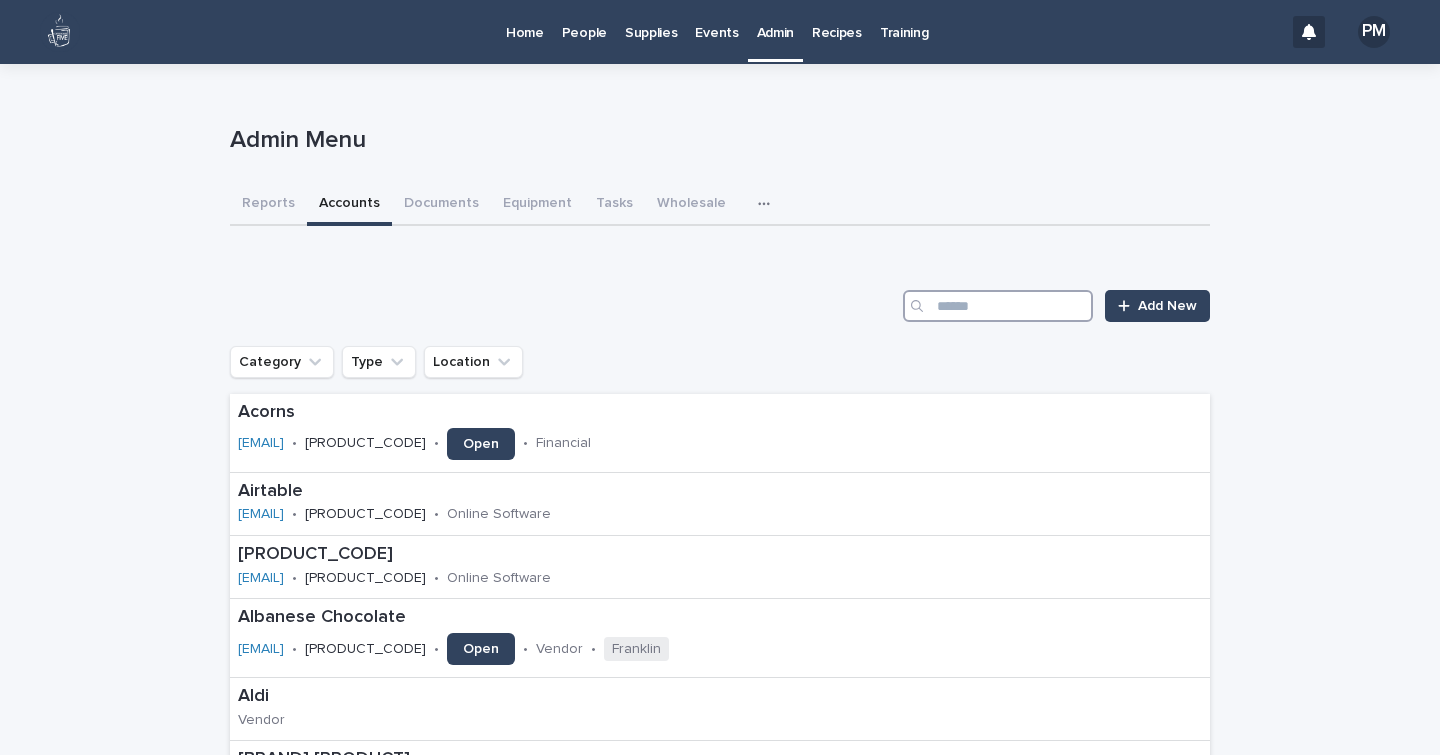 click at bounding box center (998, 306) 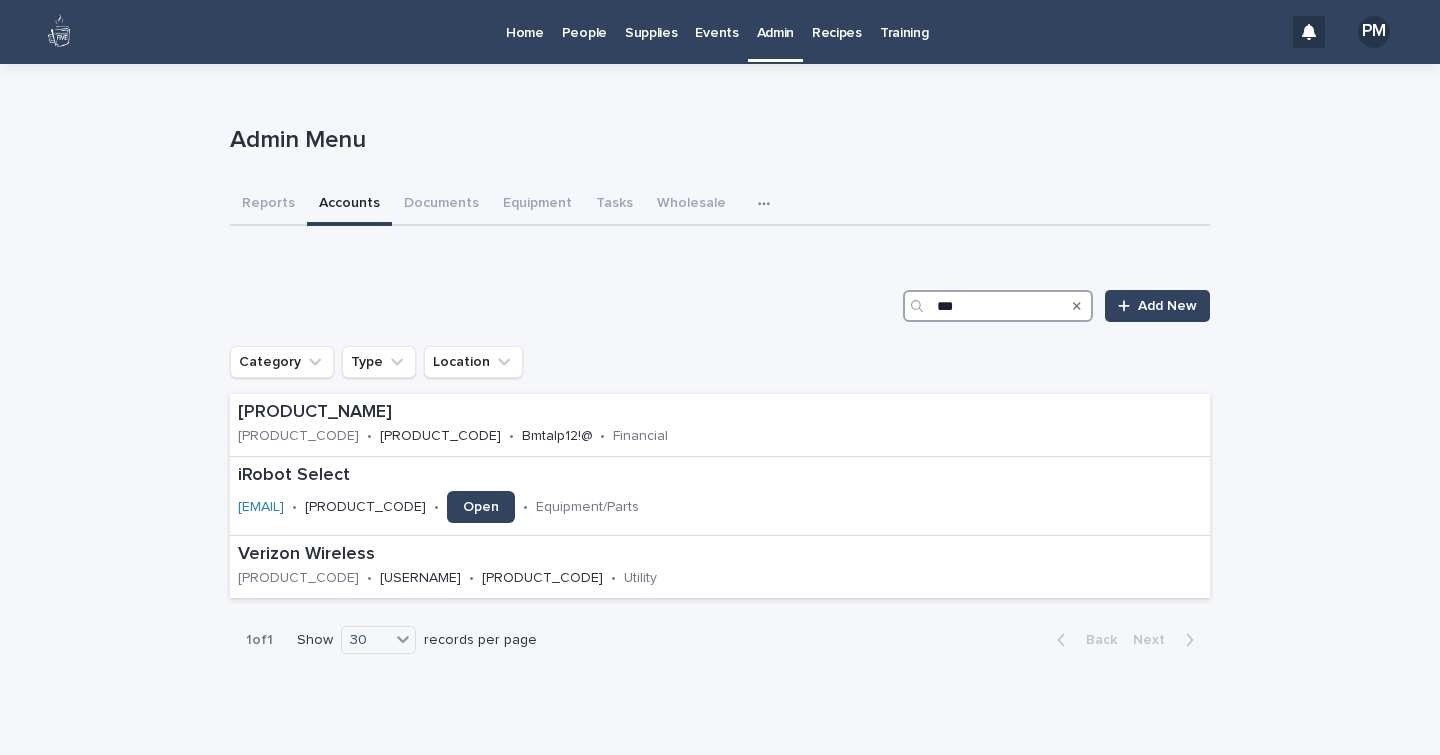 type on "***" 